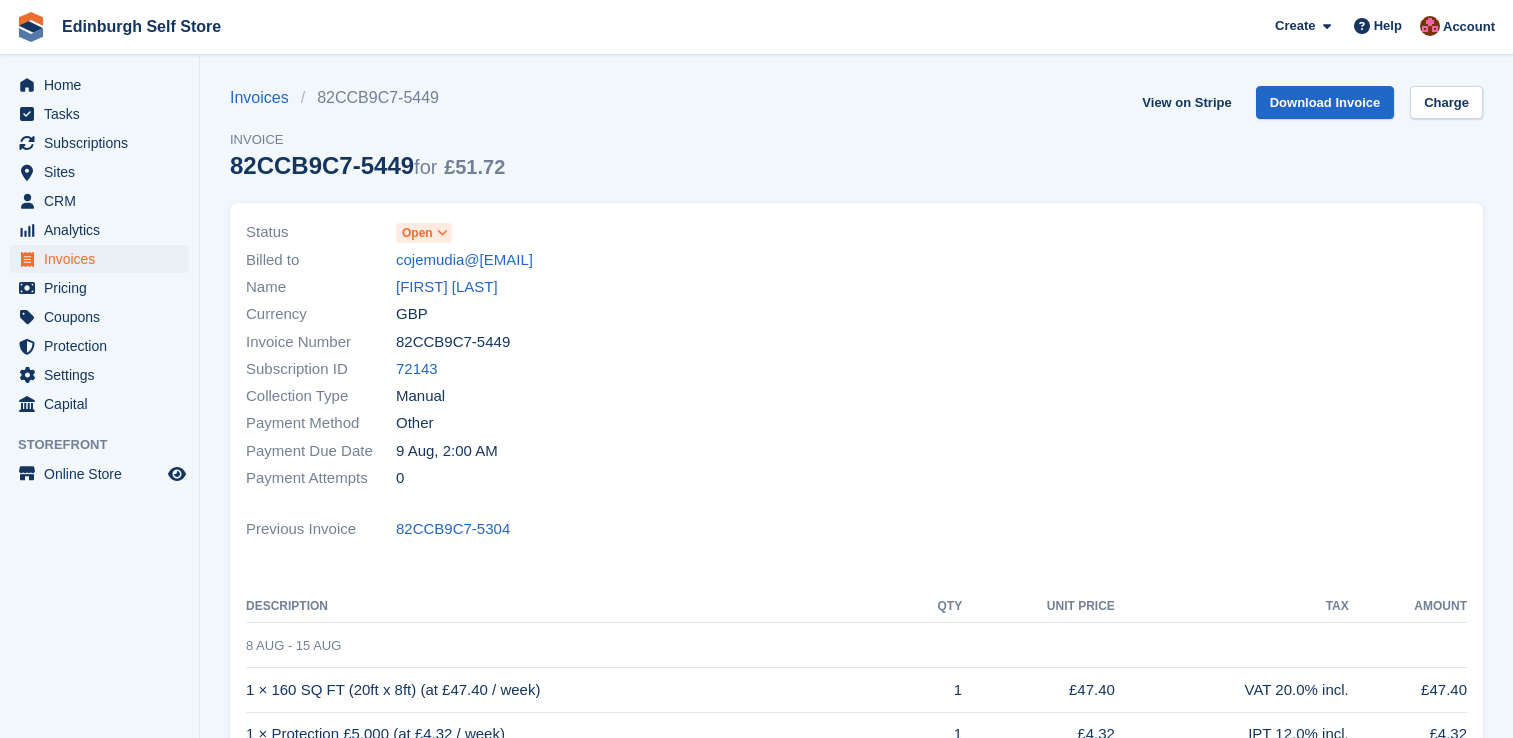 scroll, scrollTop: 0, scrollLeft: 0, axis: both 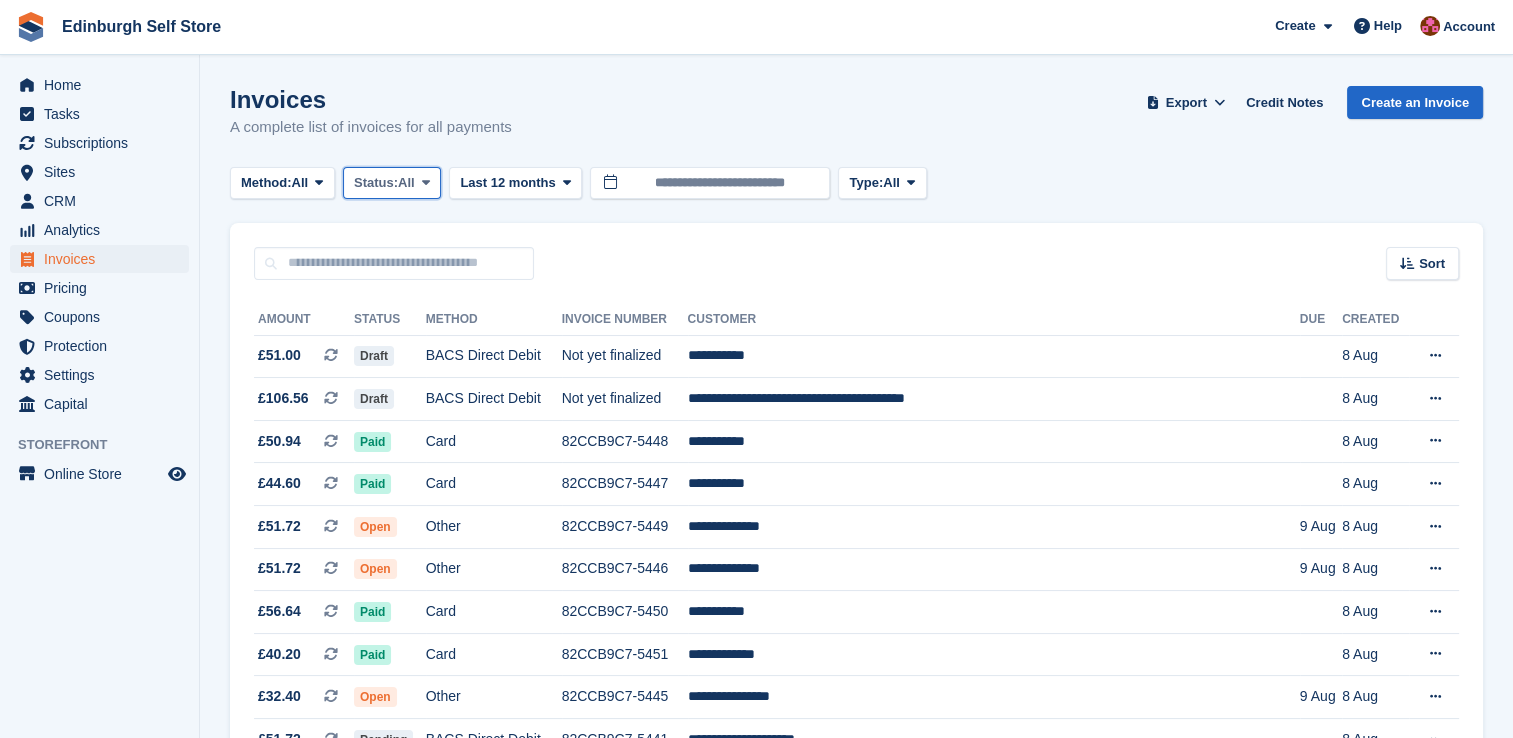 click at bounding box center [426, 182] 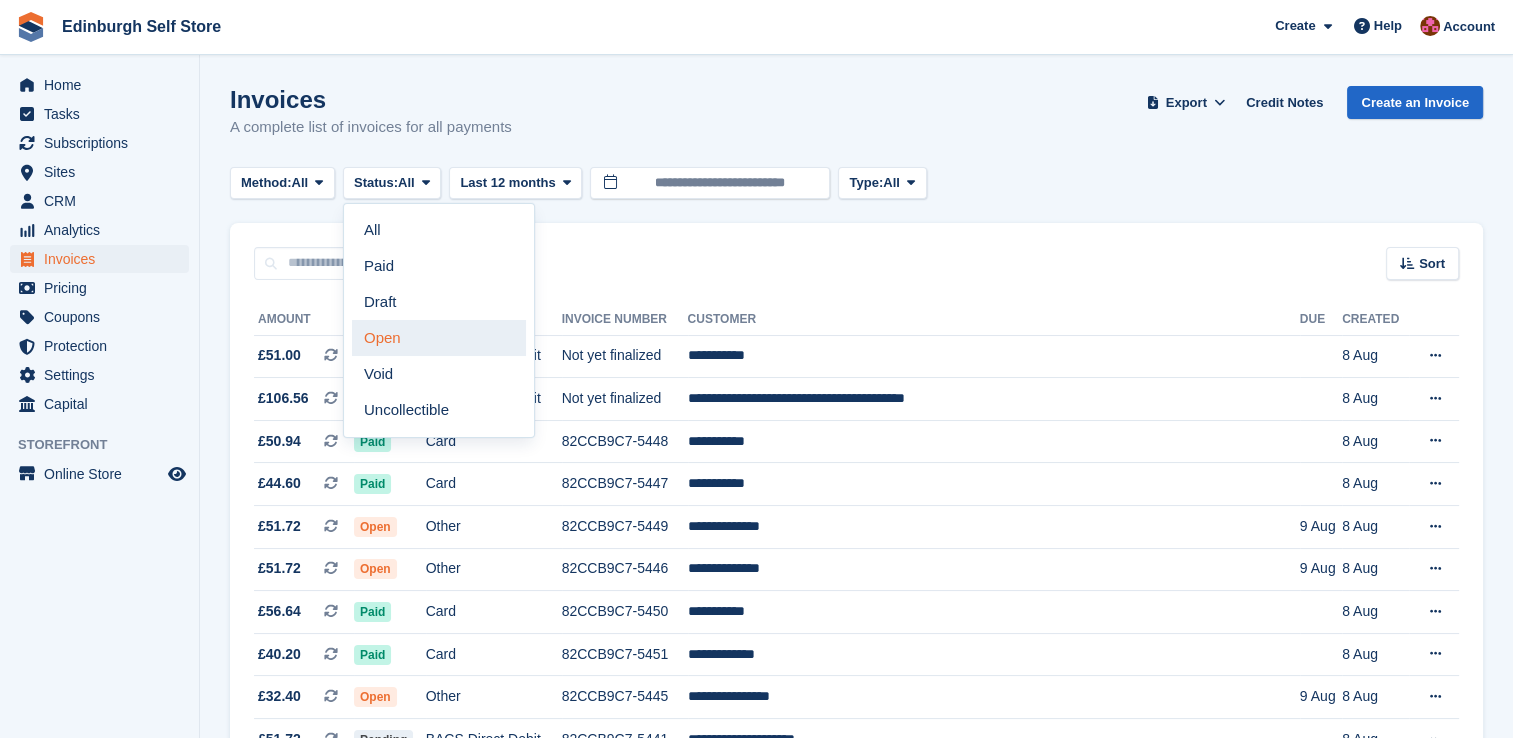 click on "Open" at bounding box center (439, 338) 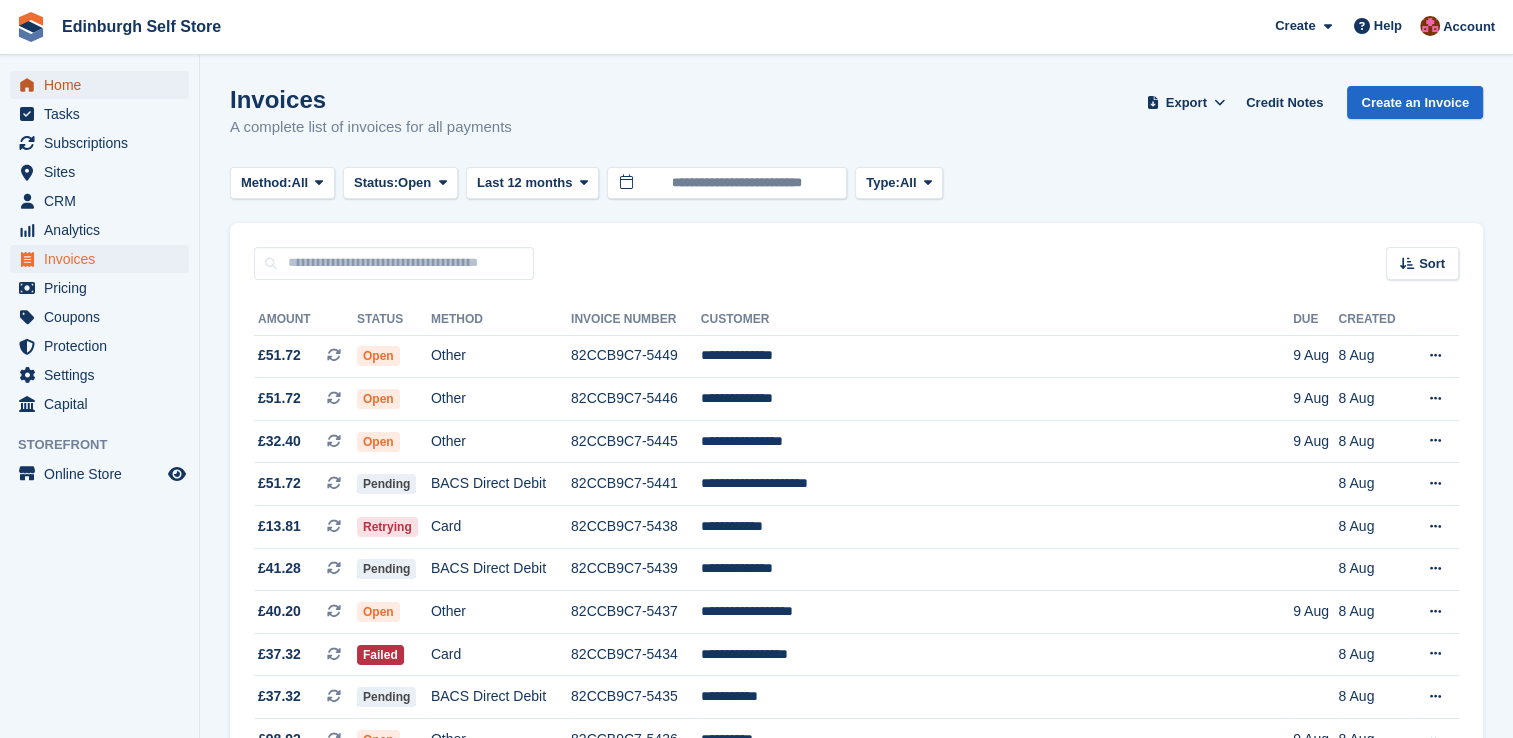 click on "Home" at bounding box center (104, 85) 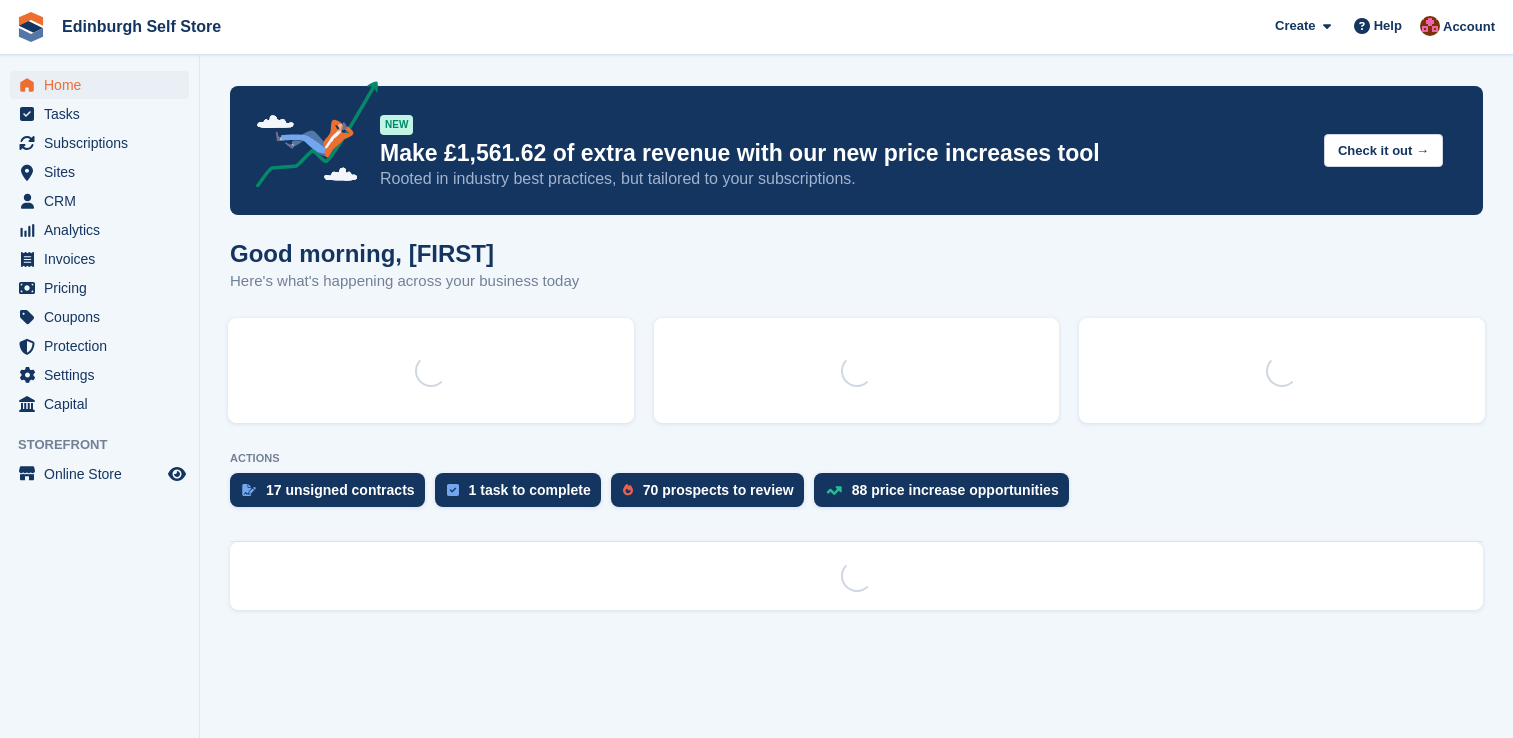 scroll, scrollTop: 0, scrollLeft: 0, axis: both 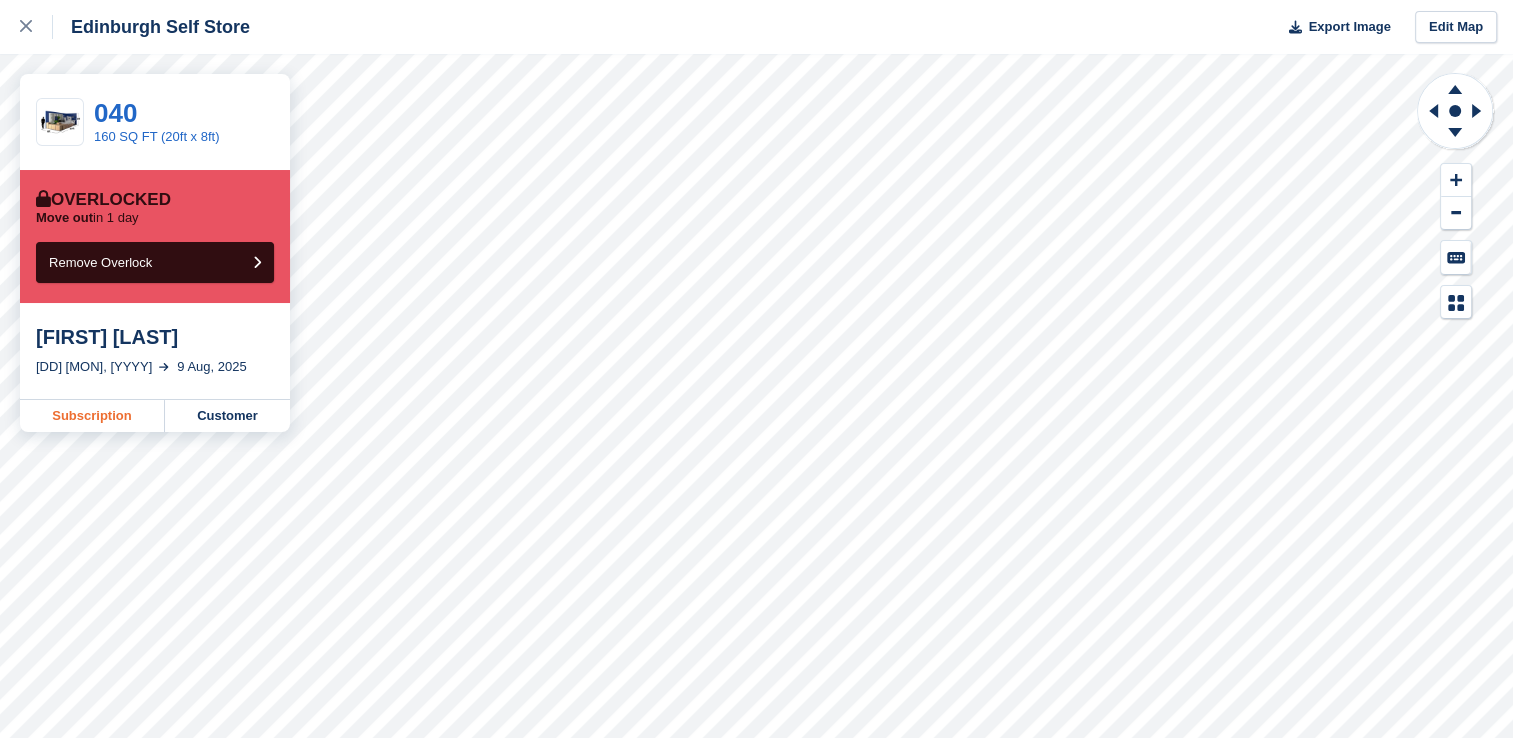 click on "Subscription" at bounding box center [92, 416] 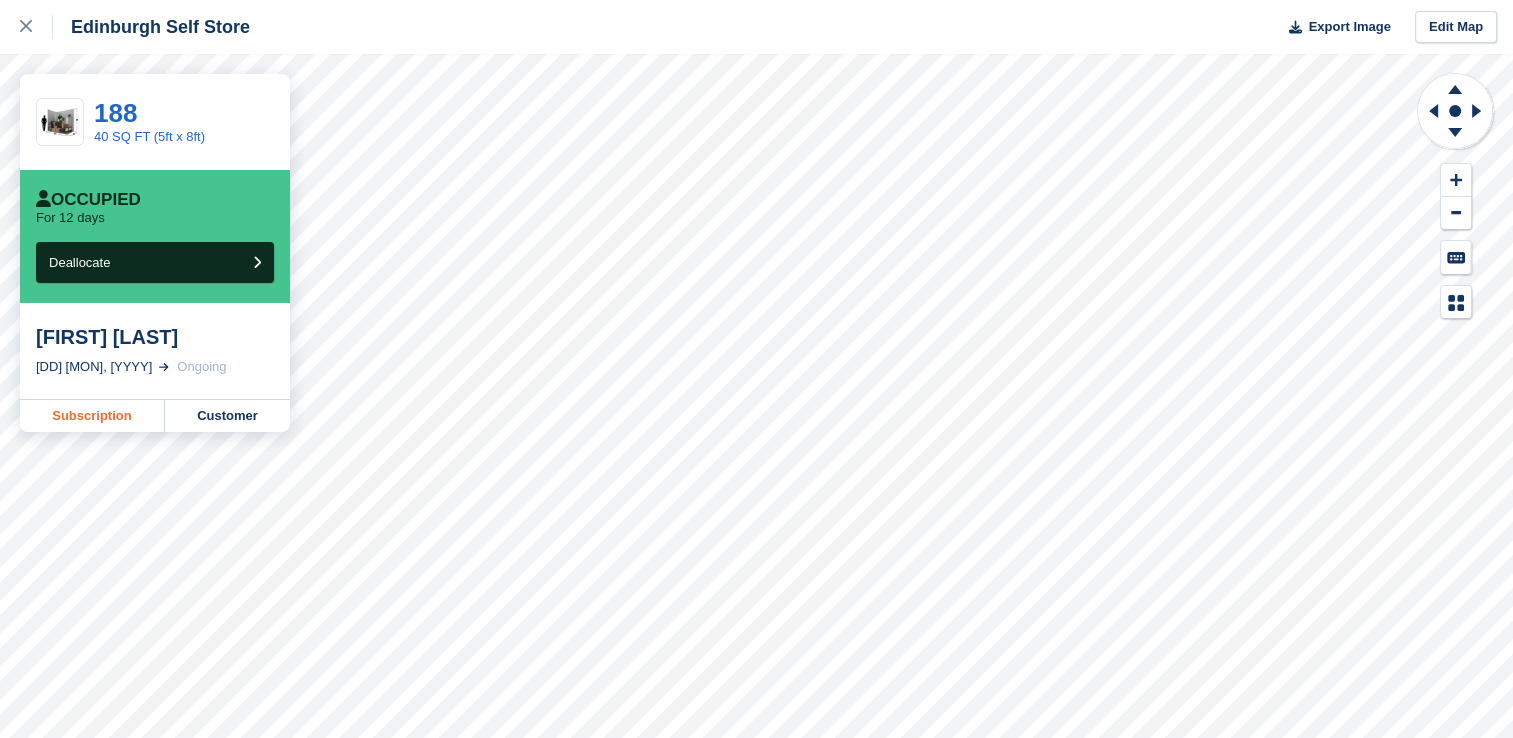 click on "Subscription" at bounding box center [92, 416] 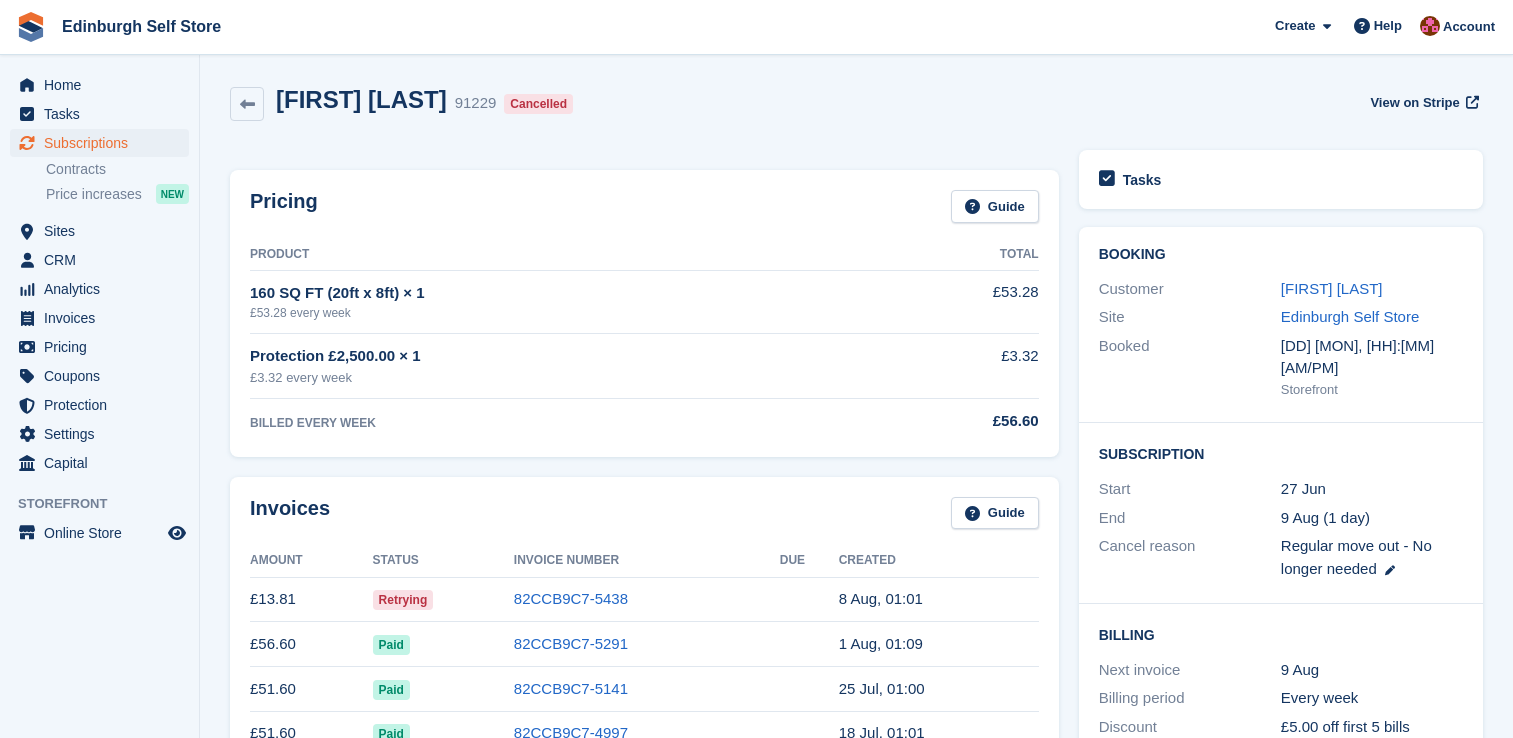 scroll, scrollTop: 0, scrollLeft: 0, axis: both 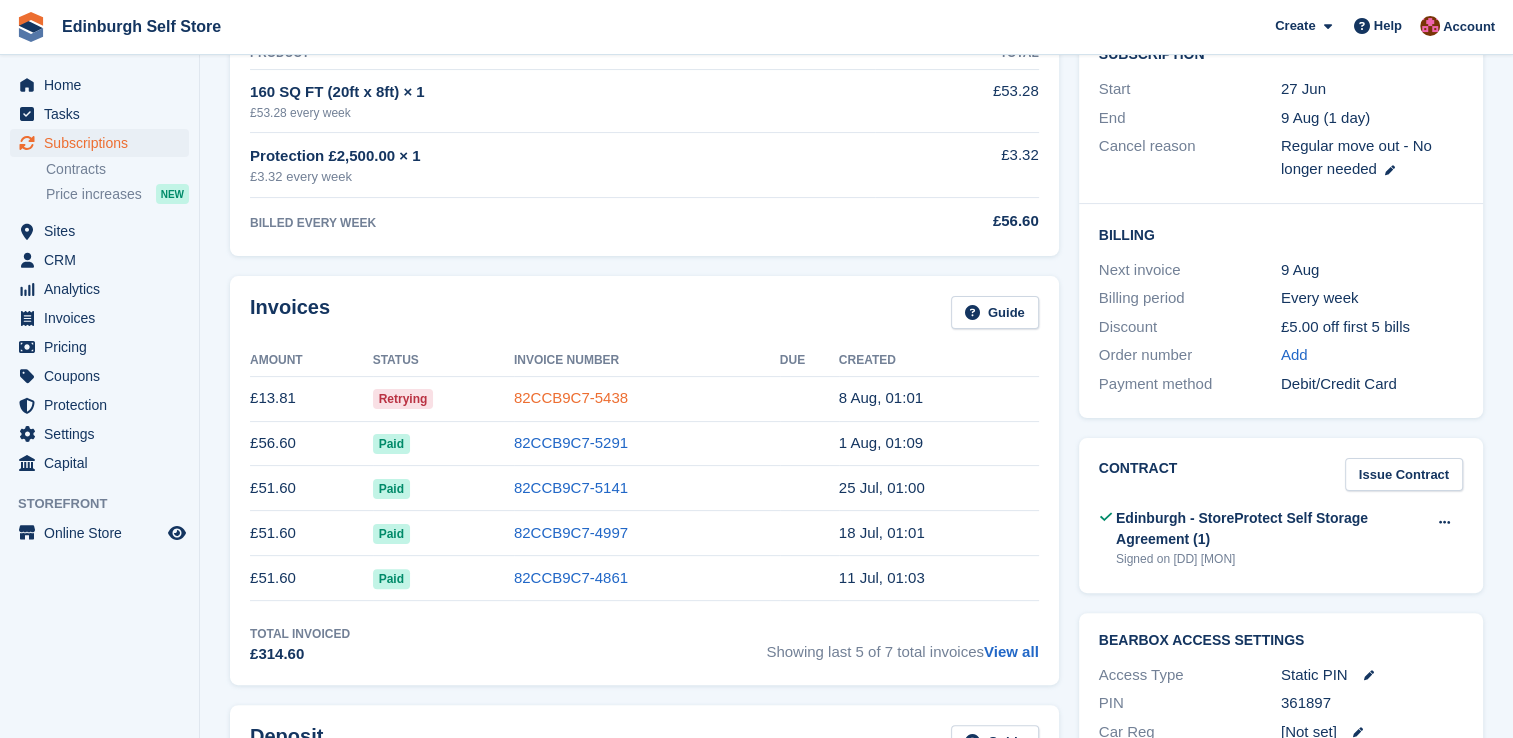 click on "82CCB9C7-5438" at bounding box center [647, 398] 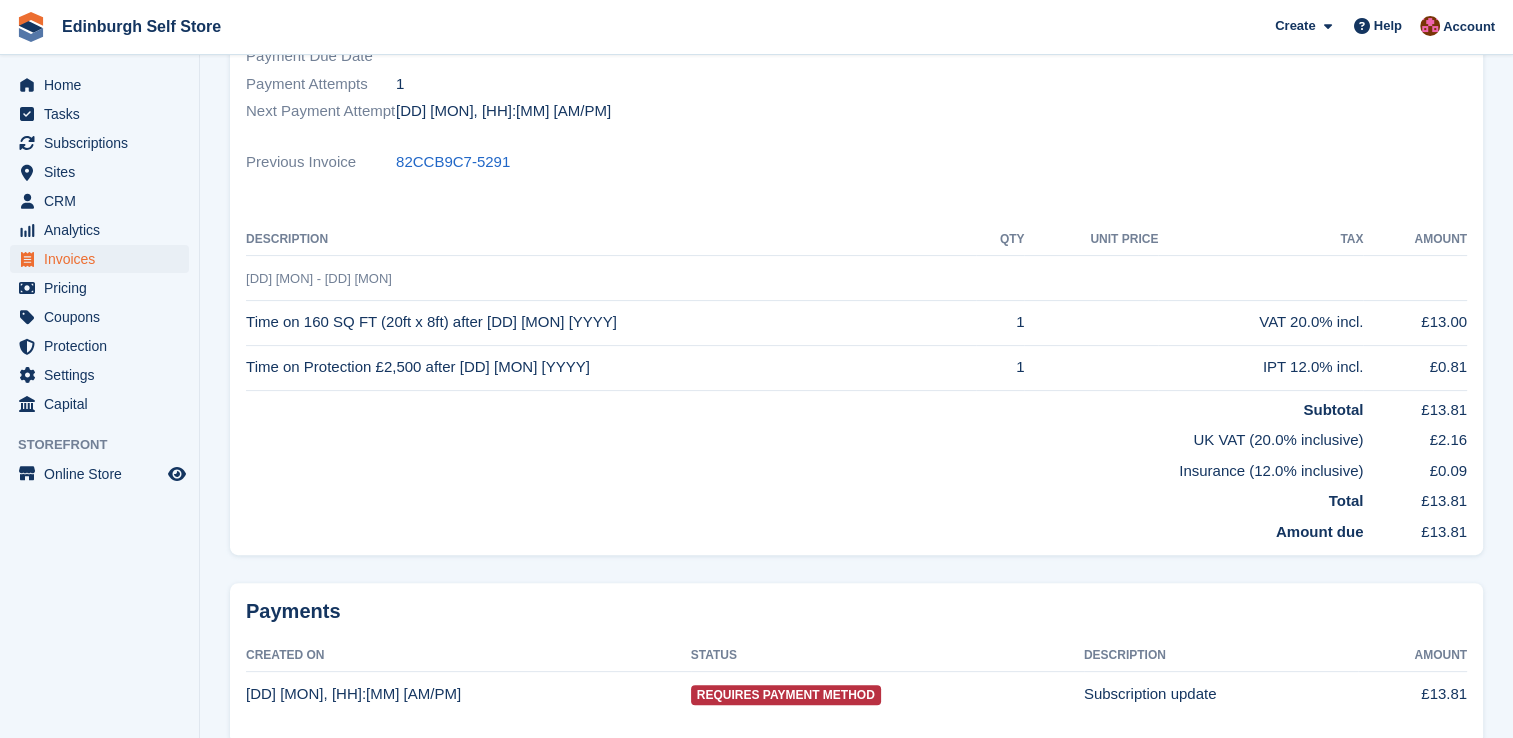 scroll, scrollTop: 0, scrollLeft: 0, axis: both 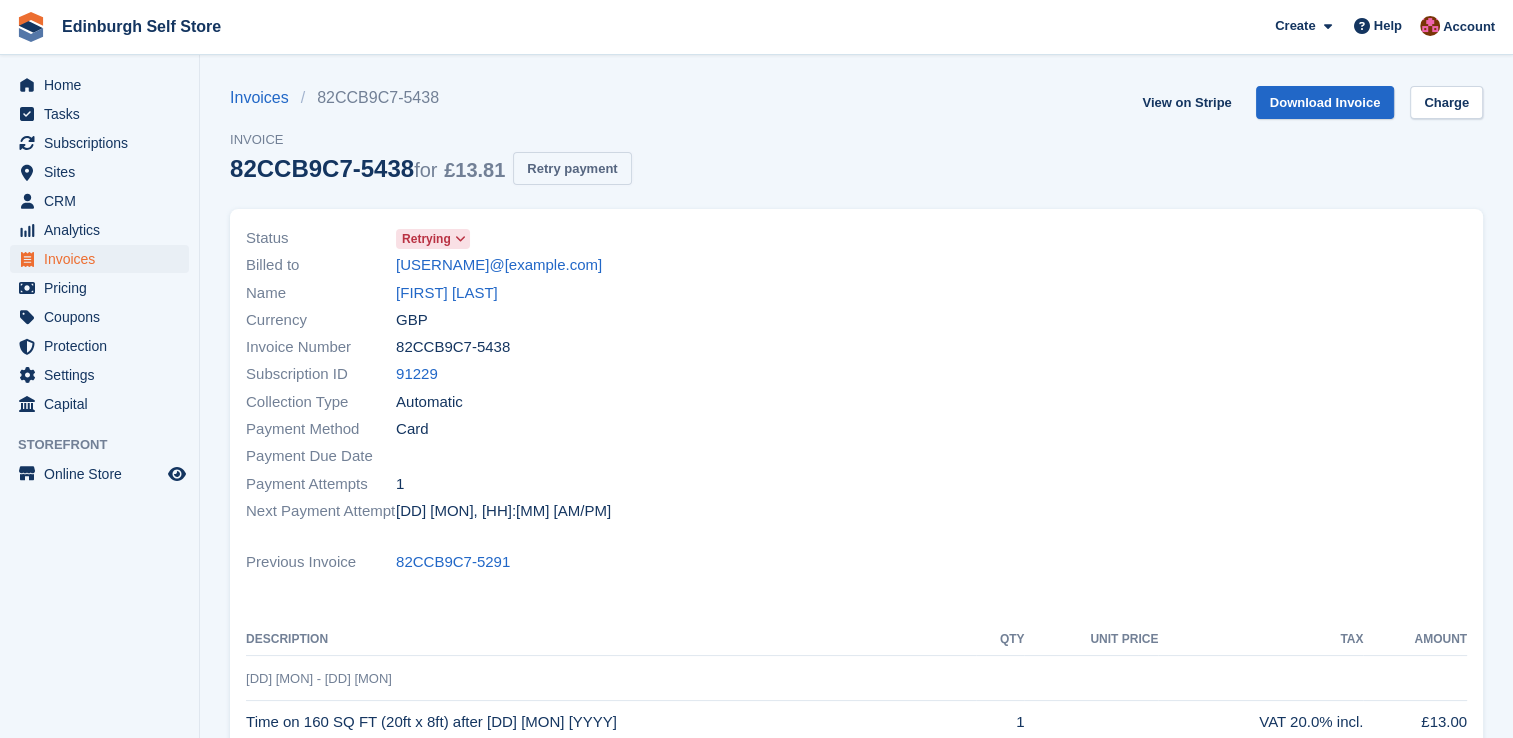 click on "Retry payment" at bounding box center (572, 168) 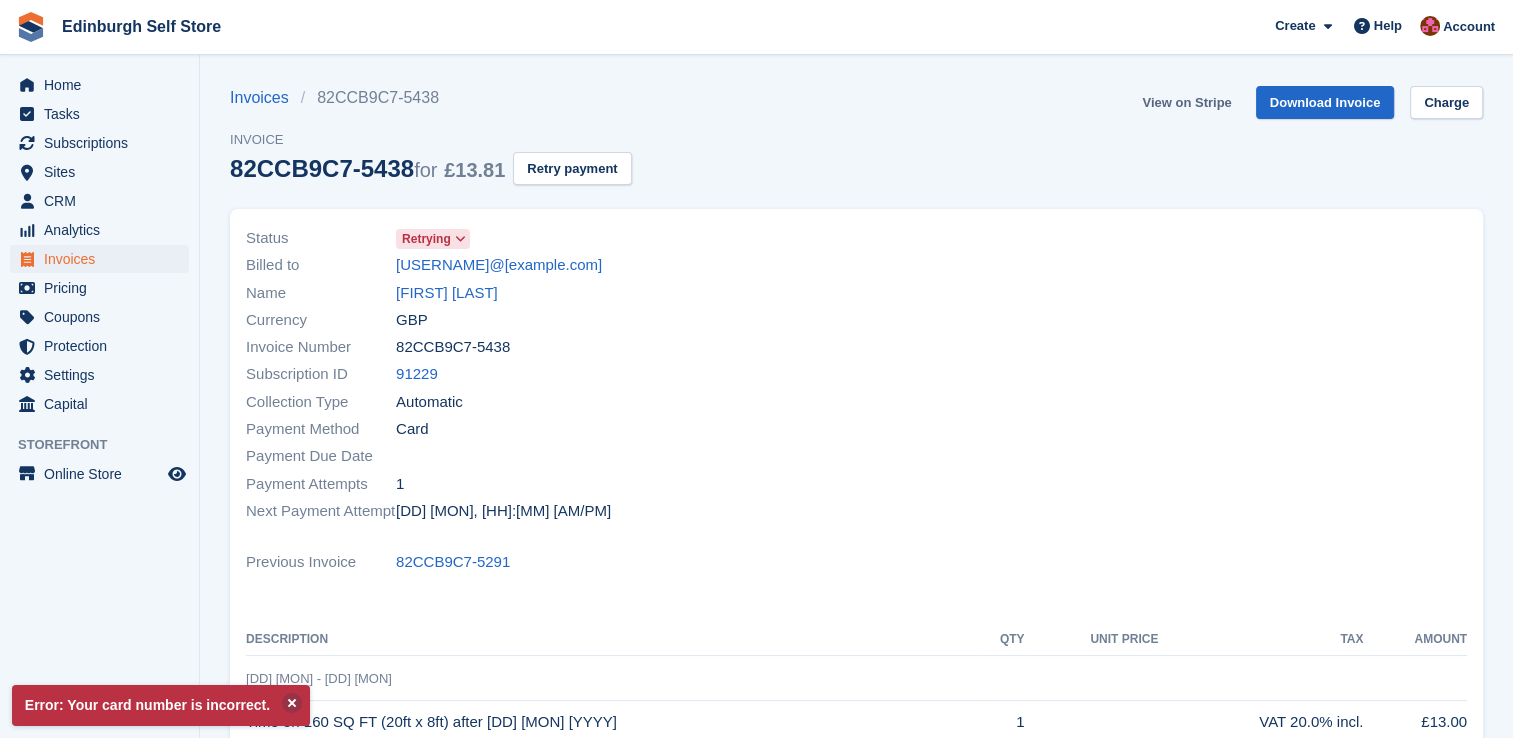 click on "View on Stripe" at bounding box center [1186, 102] 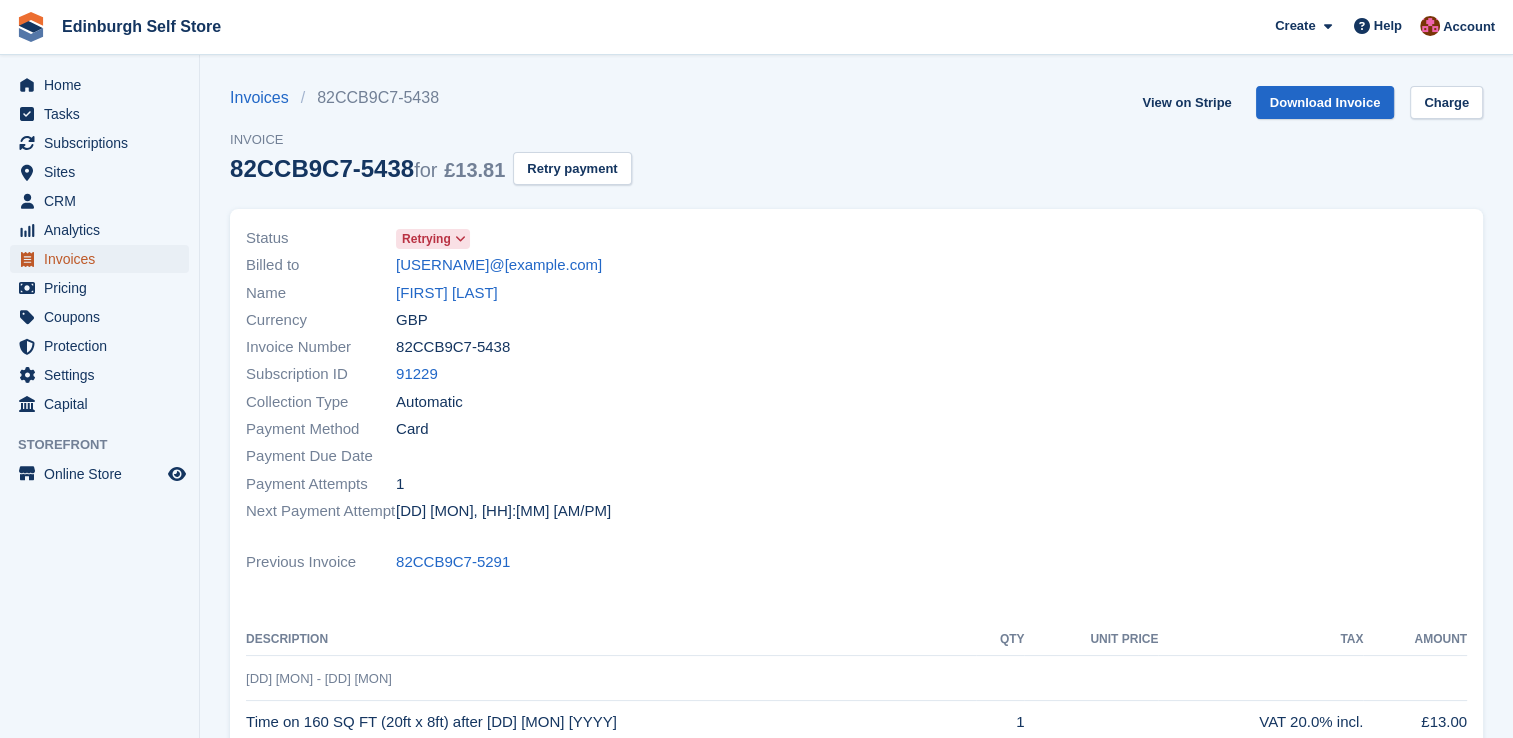 click on "Invoices" at bounding box center [104, 259] 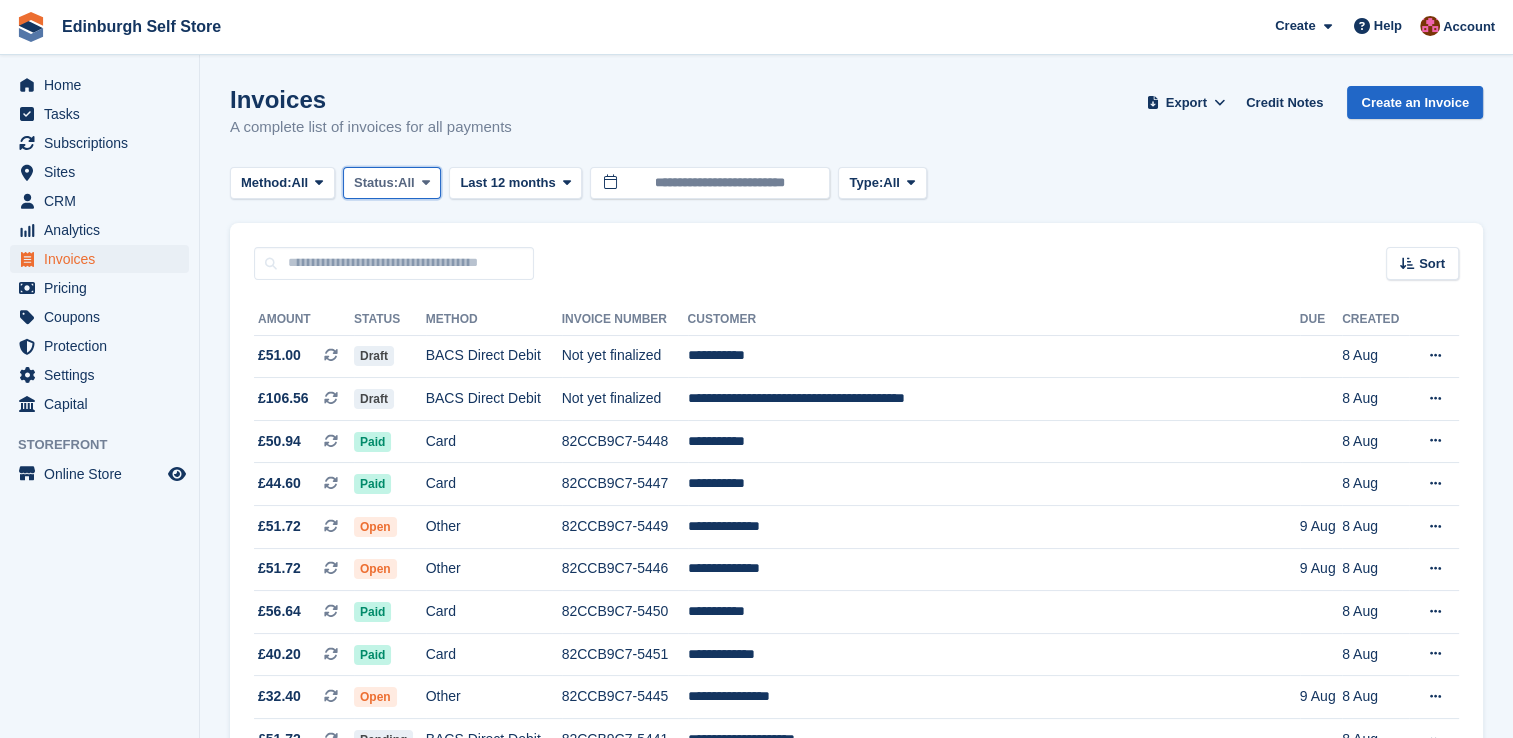 click at bounding box center (426, 182) 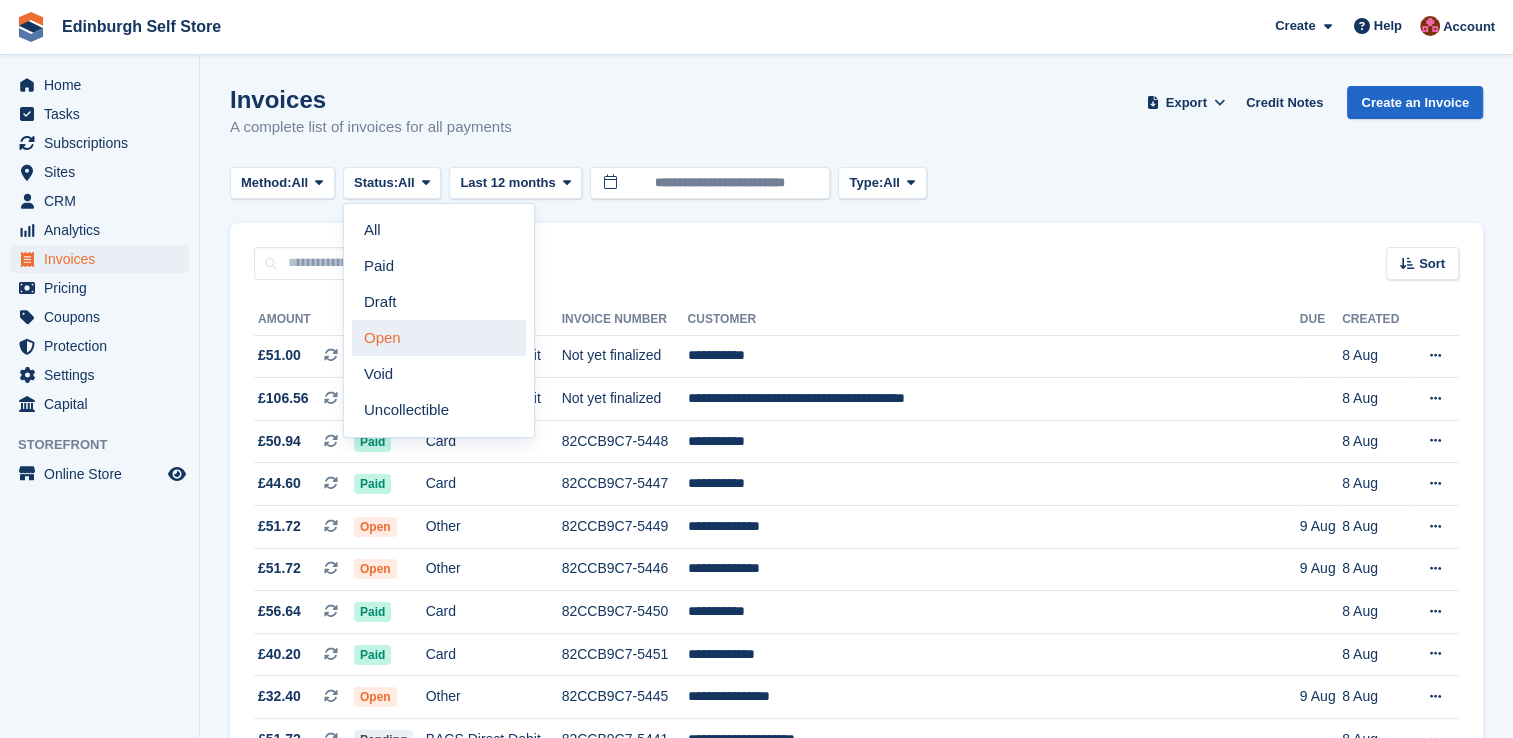 click on "Open" at bounding box center (439, 338) 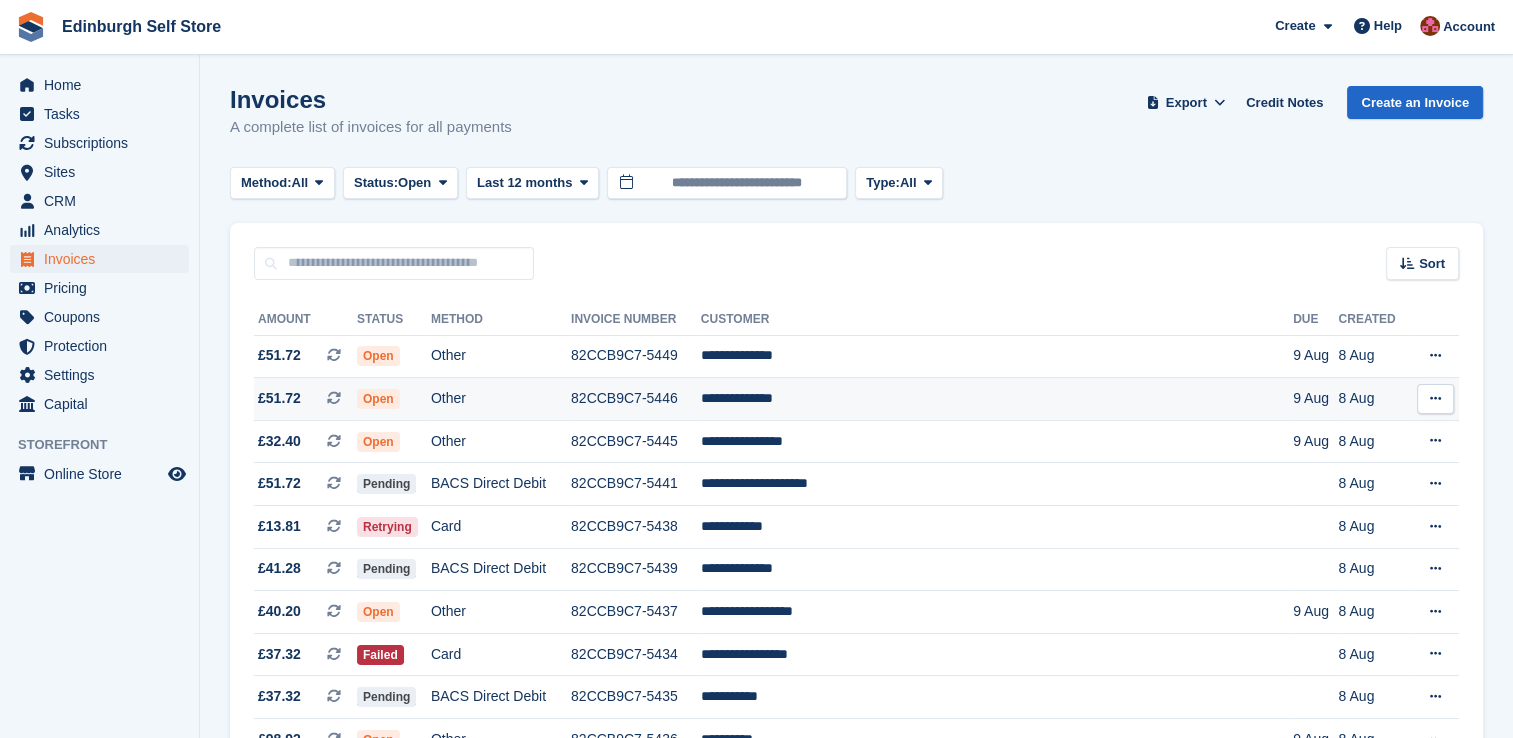 click on "**********" at bounding box center (997, 399) 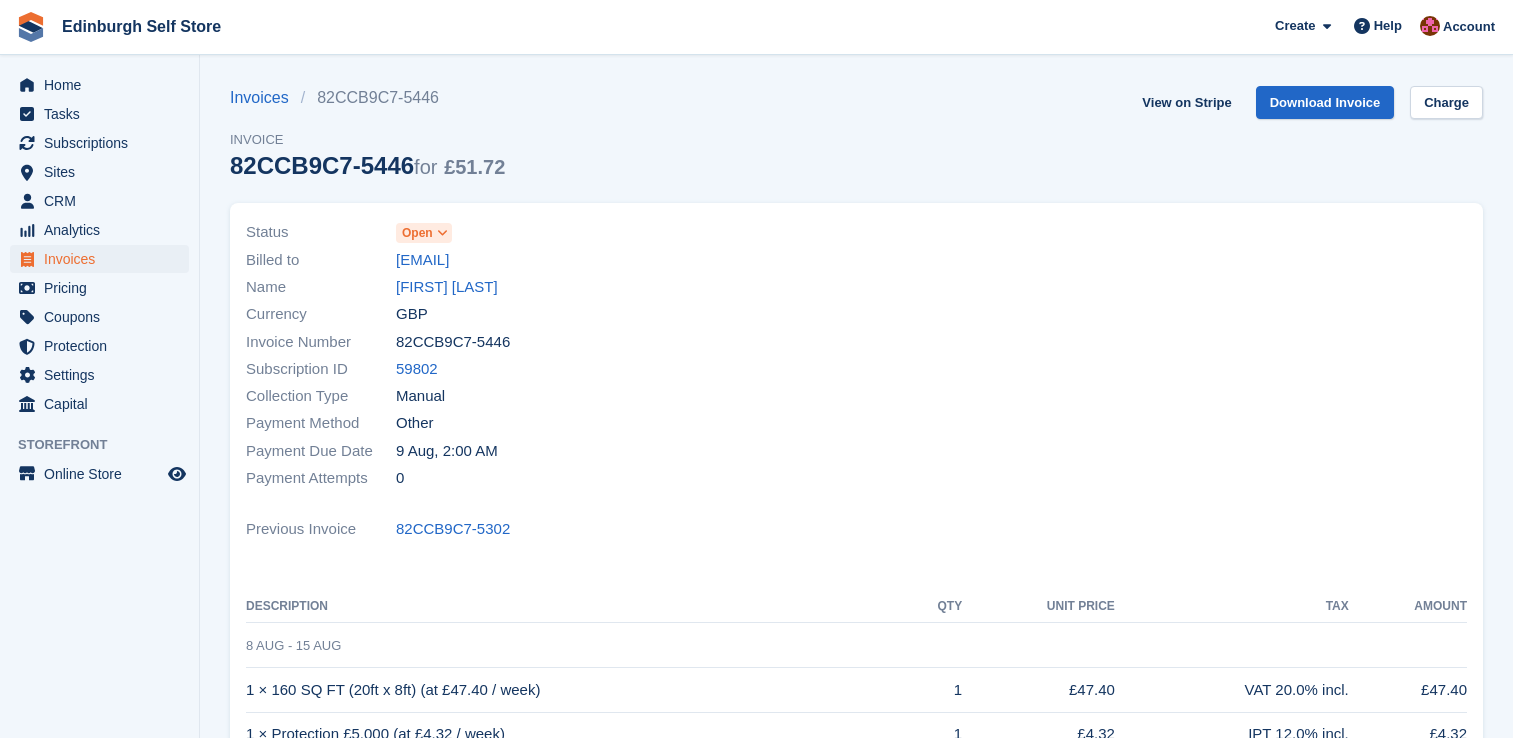 scroll, scrollTop: 0, scrollLeft: 0, axis: both 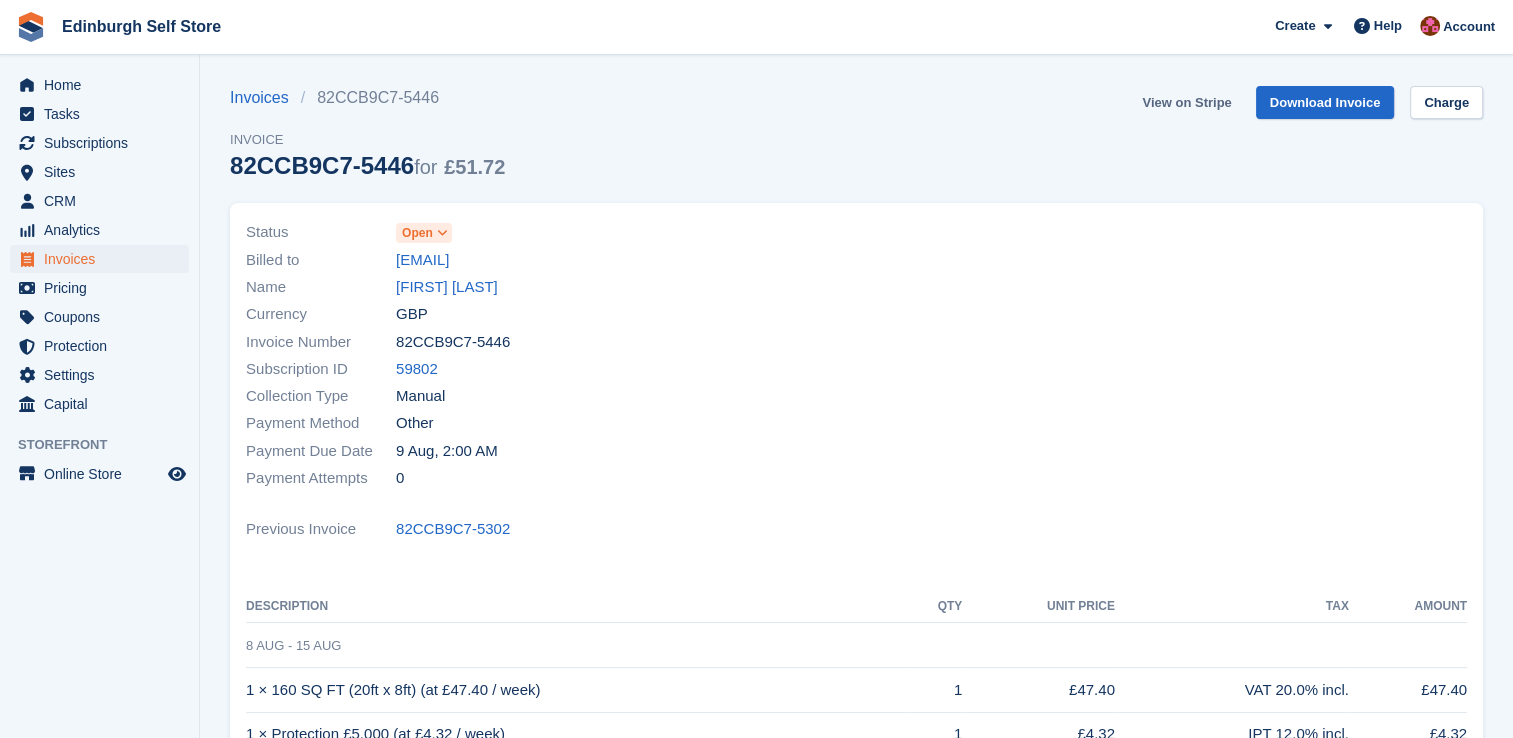 click on "View on Stripe" at bounding box center (1186, 102) 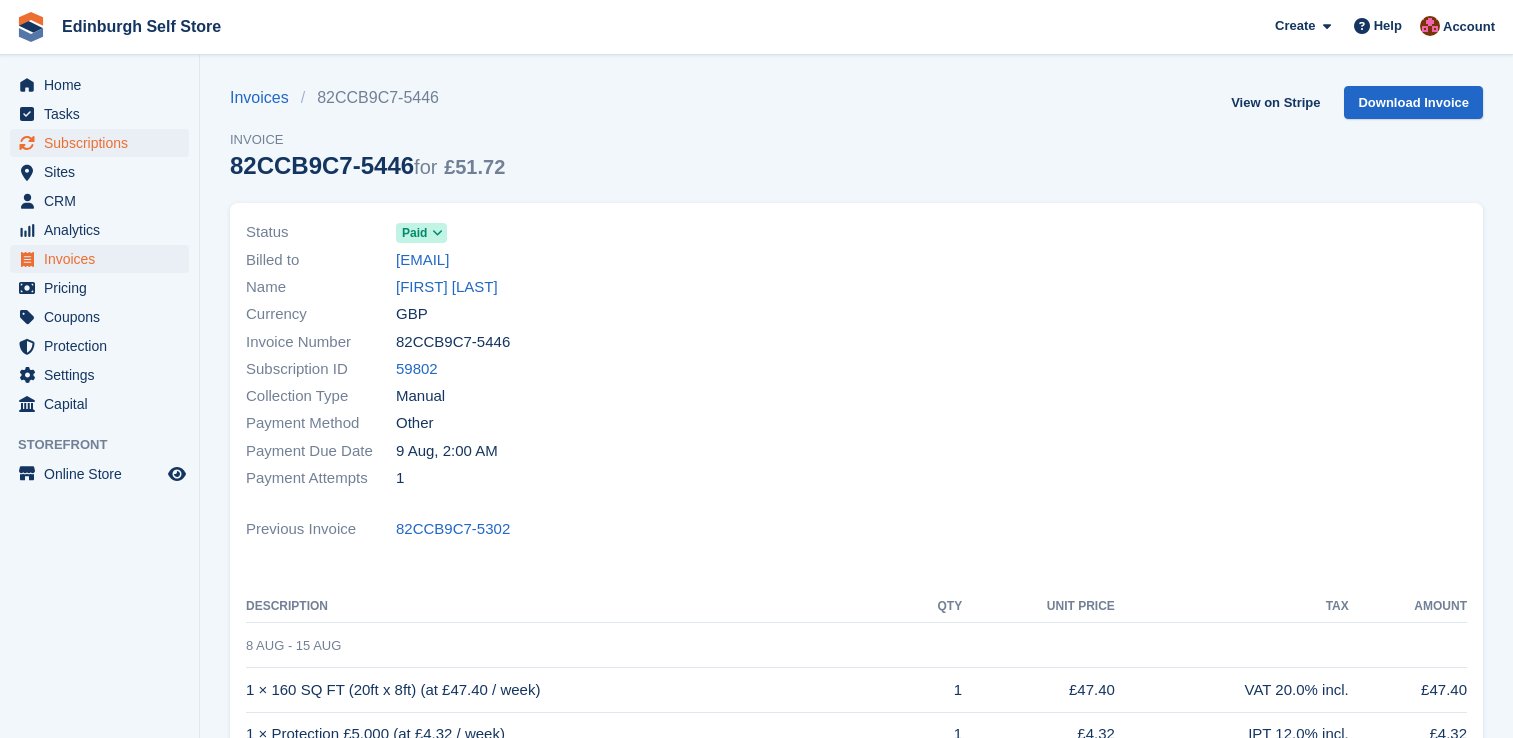 scroll, scrollTop: 0, scrollLeft: 0, axis: both 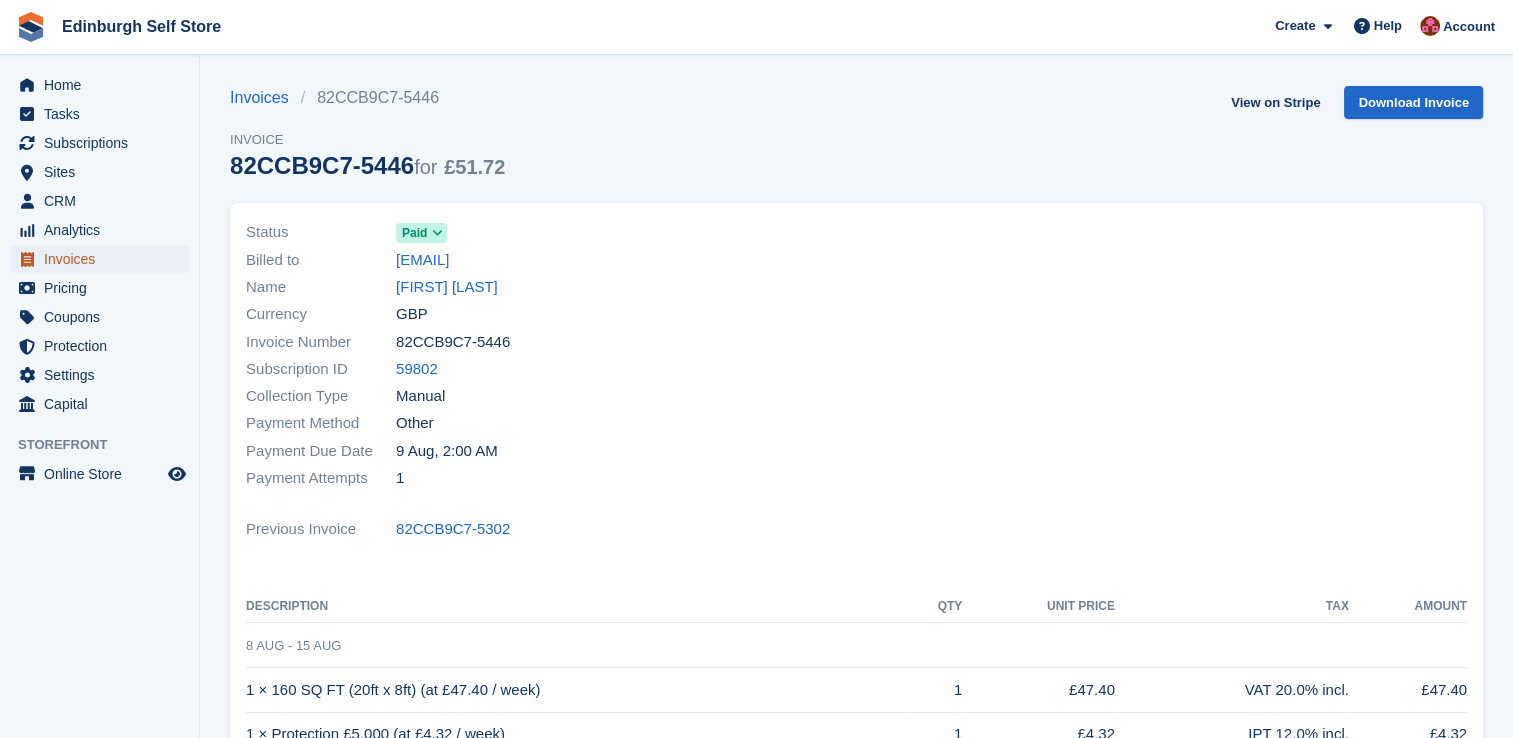 click on "Invoices" at bounding box center (104, 259) 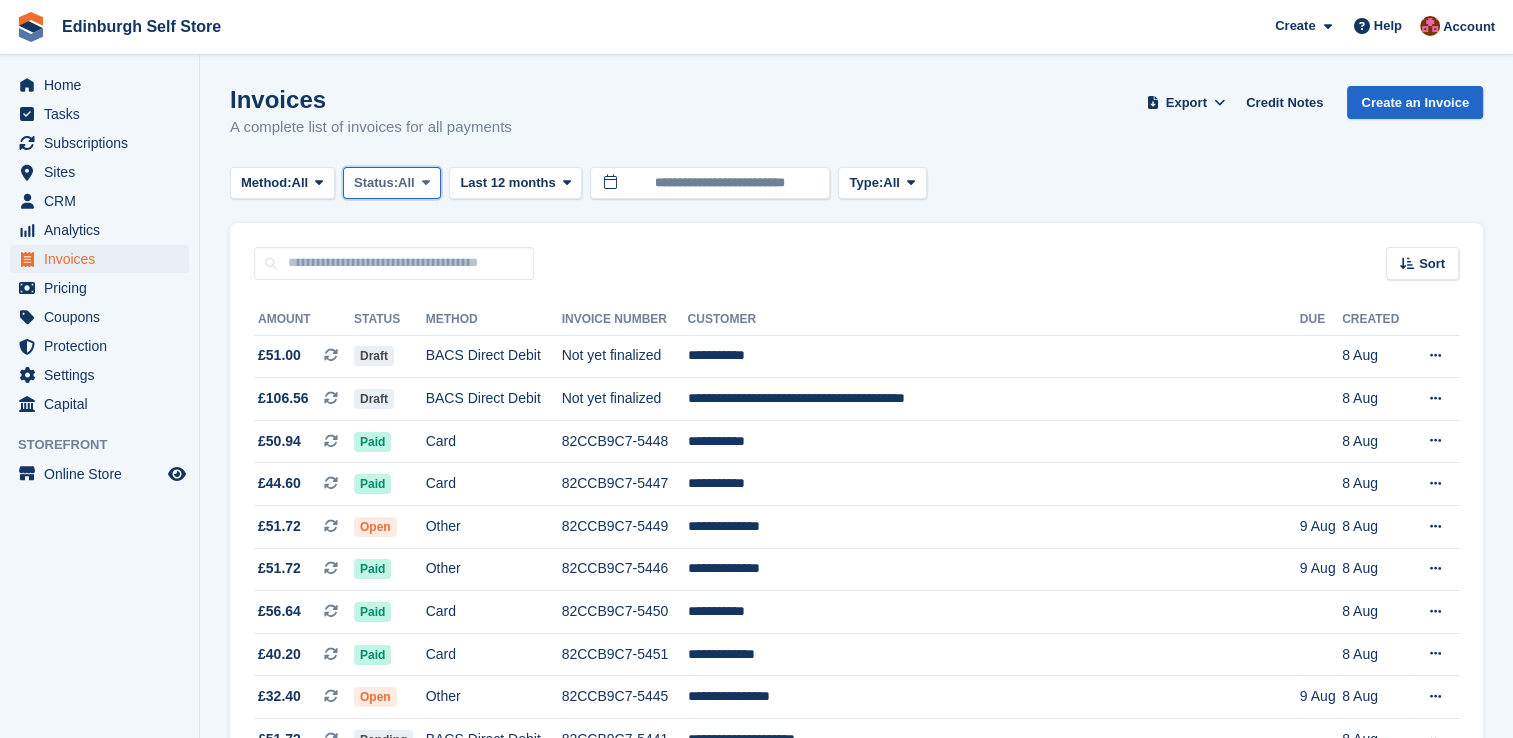 click at bounding box center (426, 182) 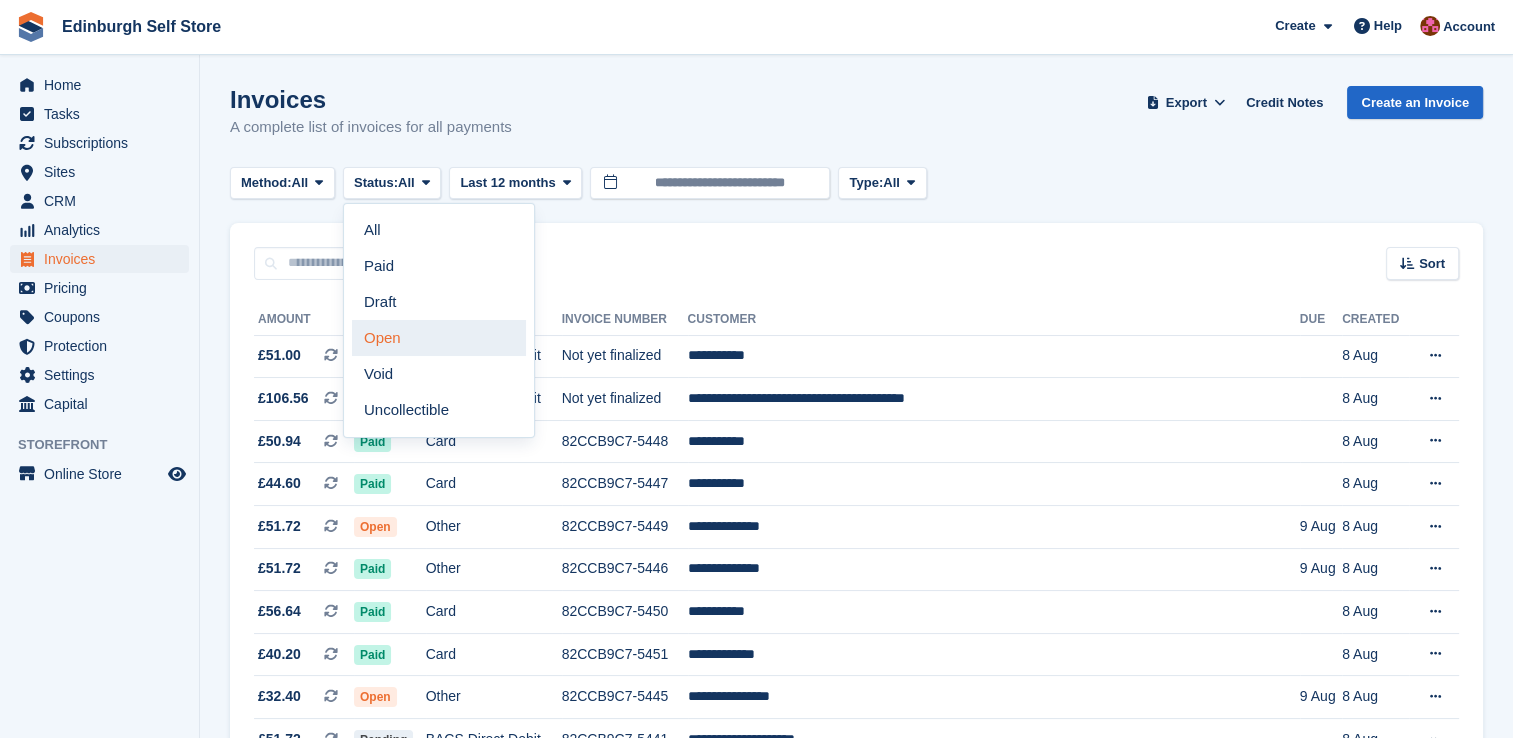 click on "Open" at bounding box center (439, 338) 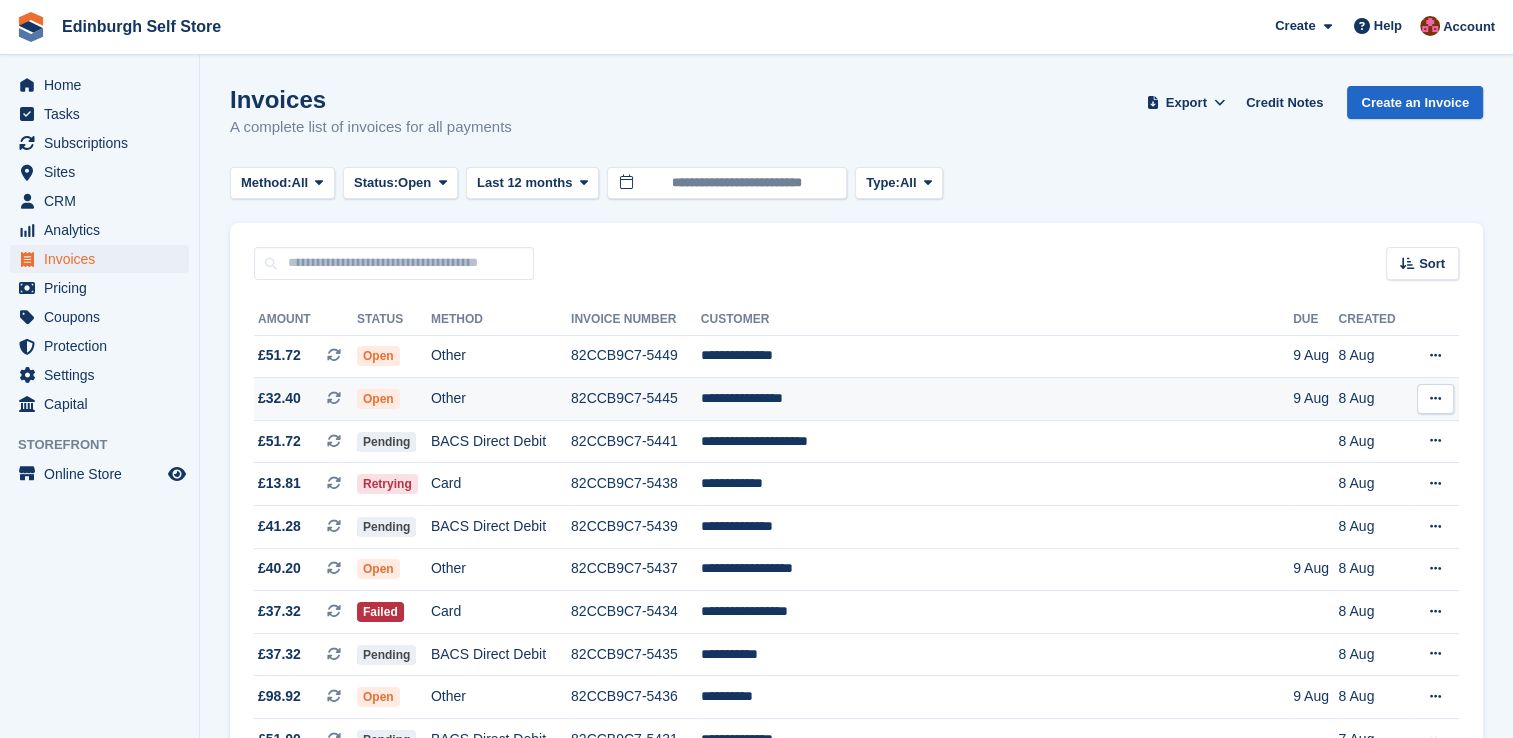 click on "**********" at bounding box center [997, 399] 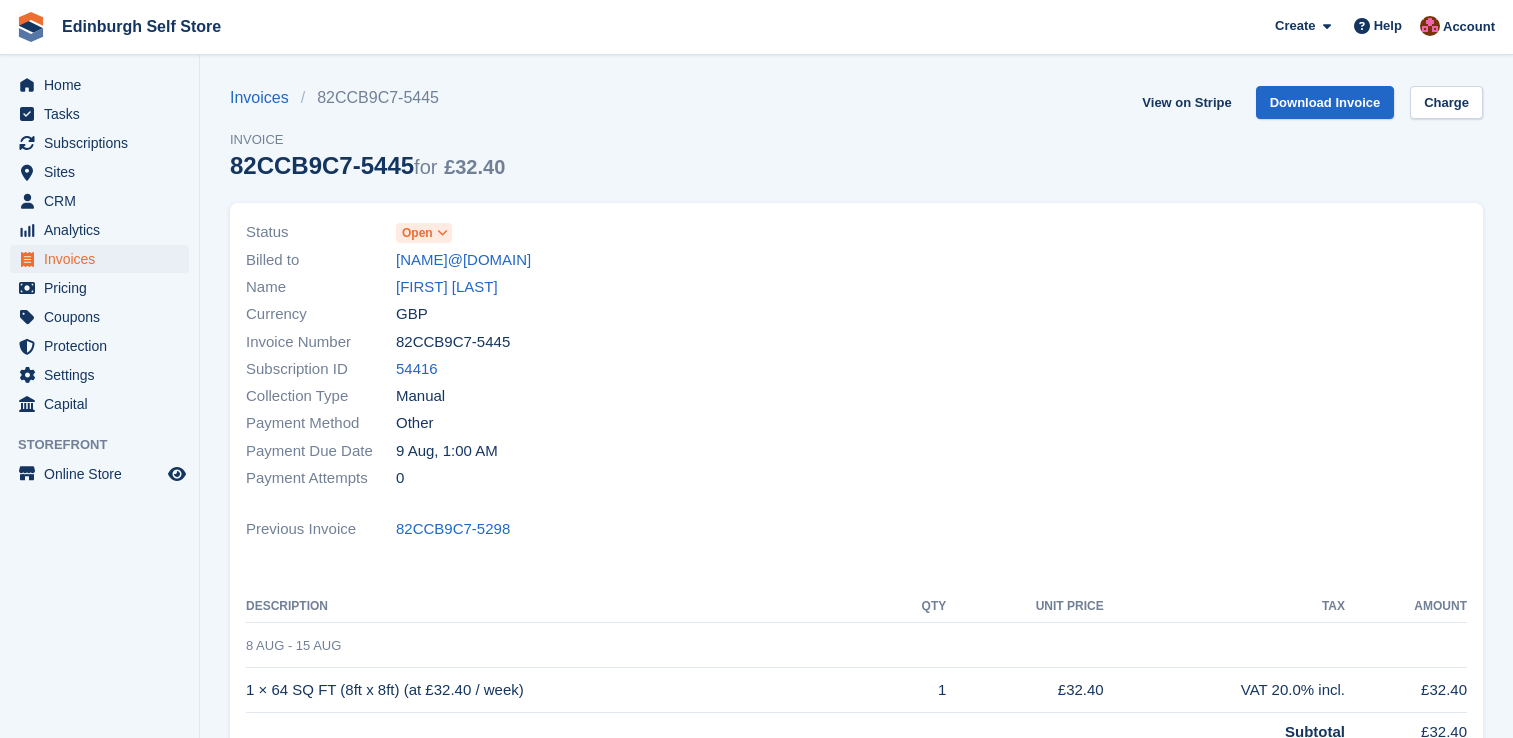 scroll, scrollTop: 0, scrollLeft: 0, axis: both 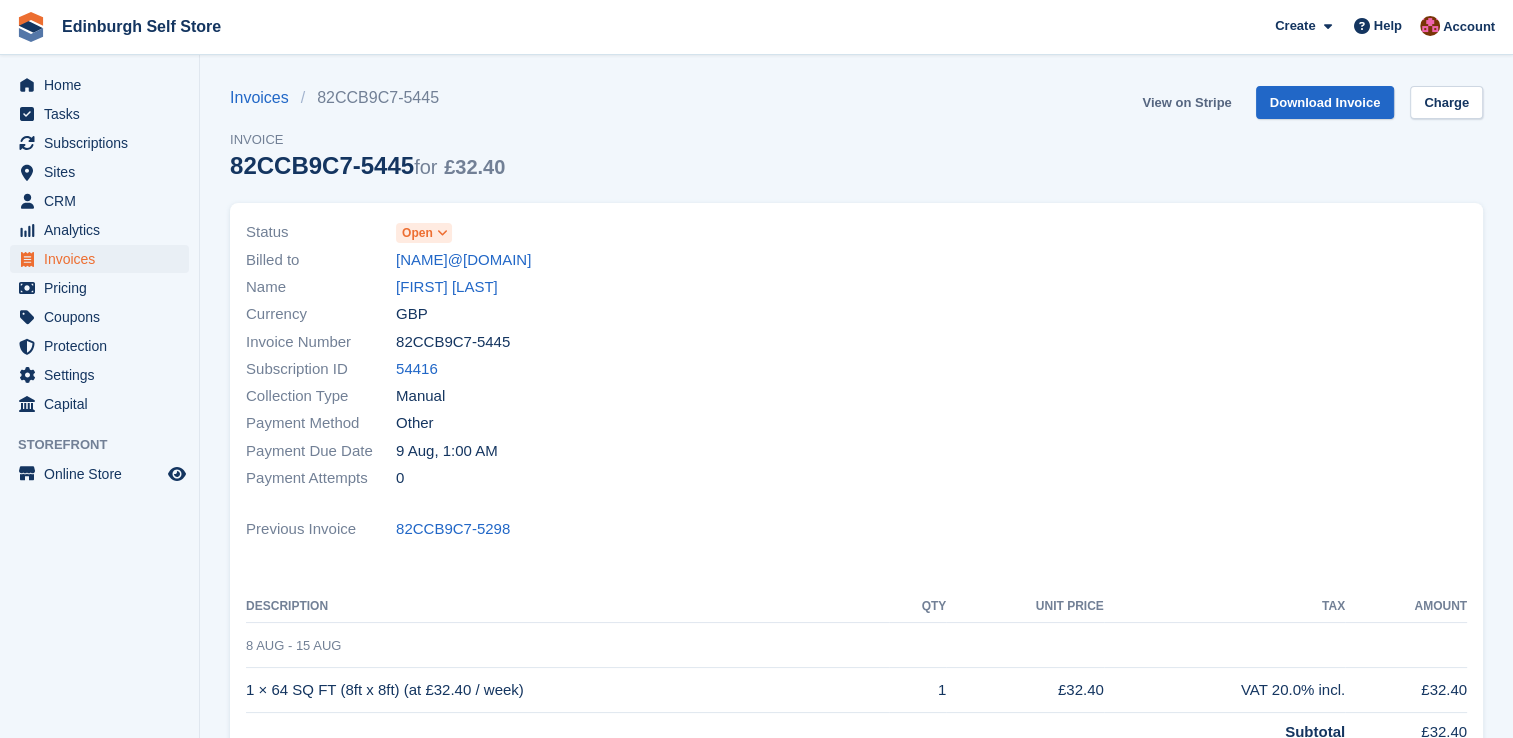 click on "View on Stripe" at bounding box center (1186, 102) 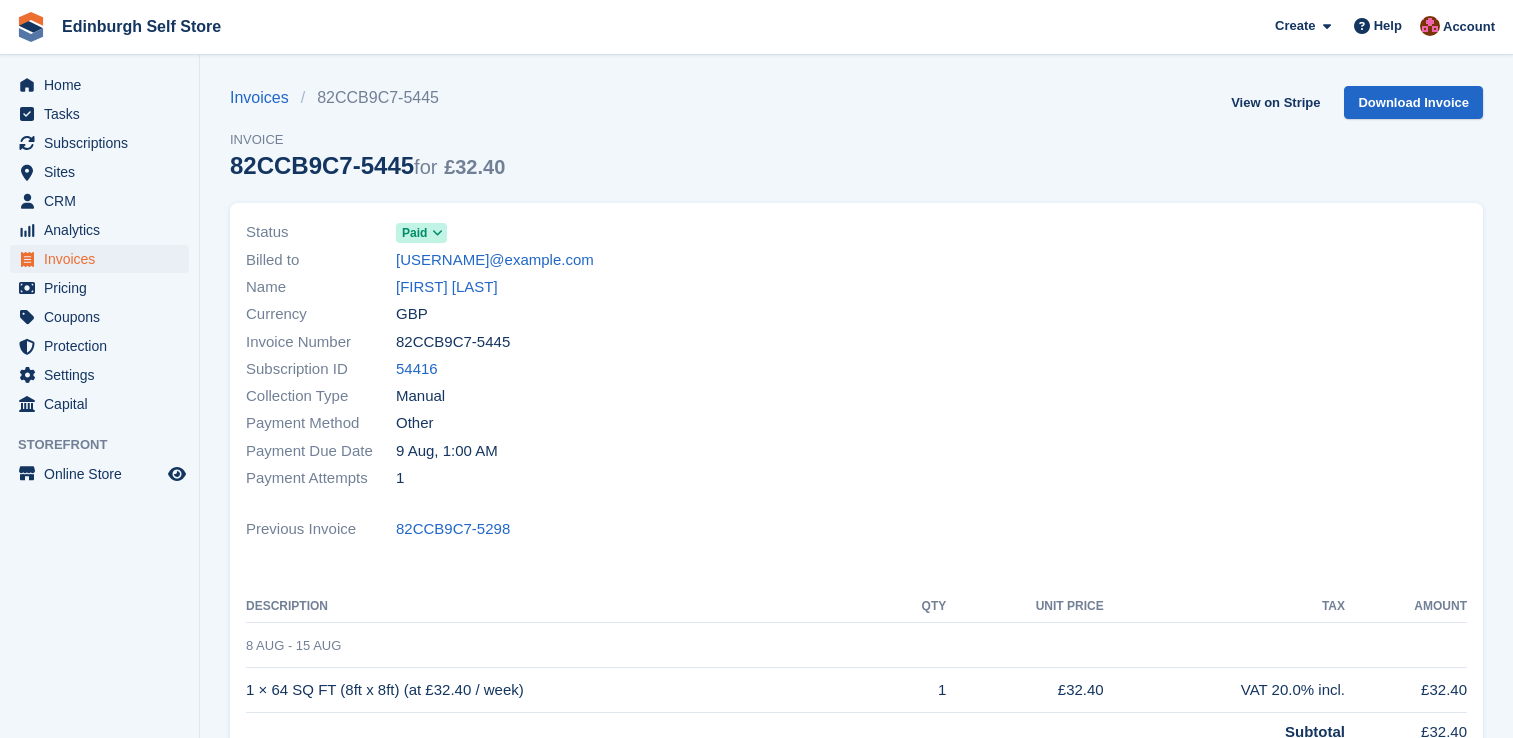 scroll, scrollTop: 0, scrollLeft: 0, axis: both 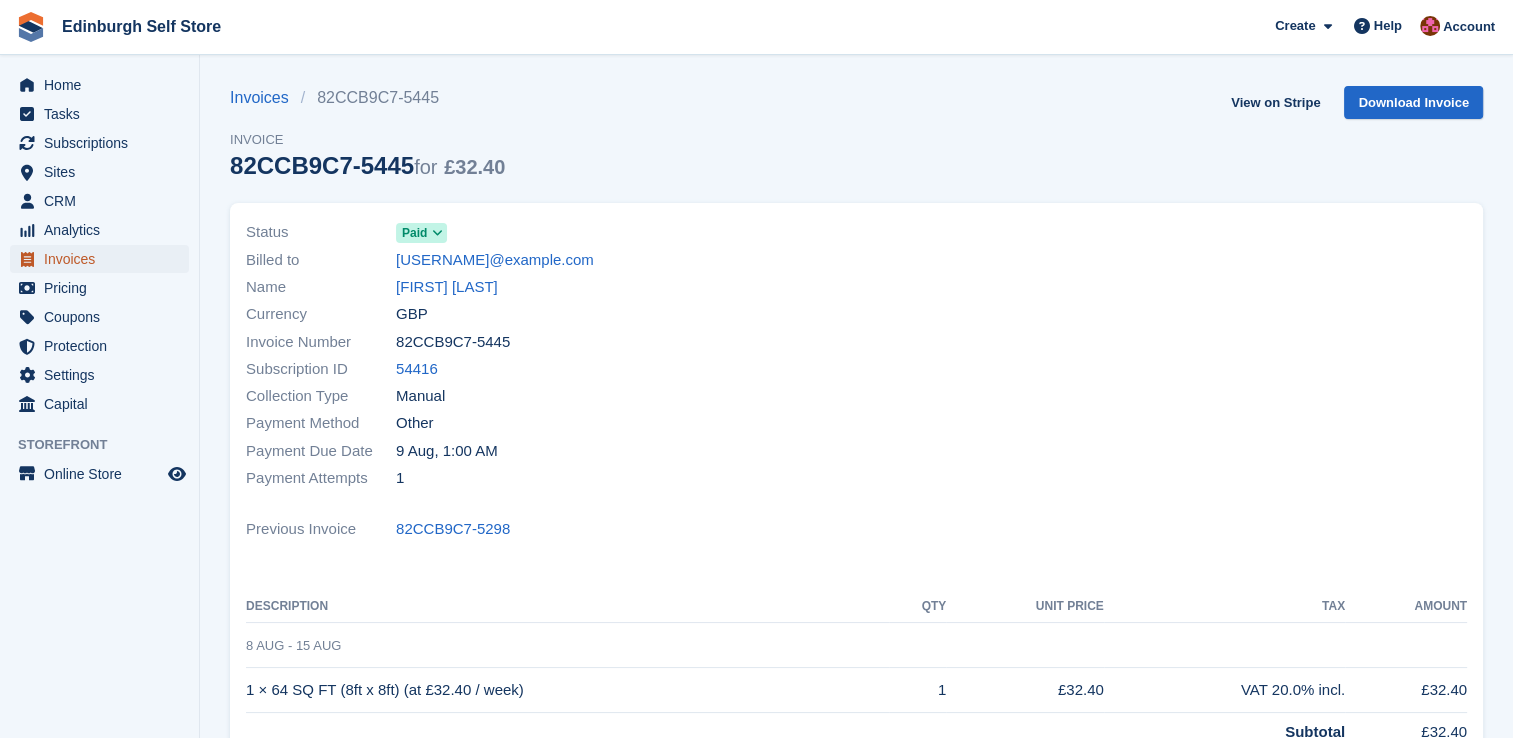 click on "Invoices" at bounding box center (104, 259) 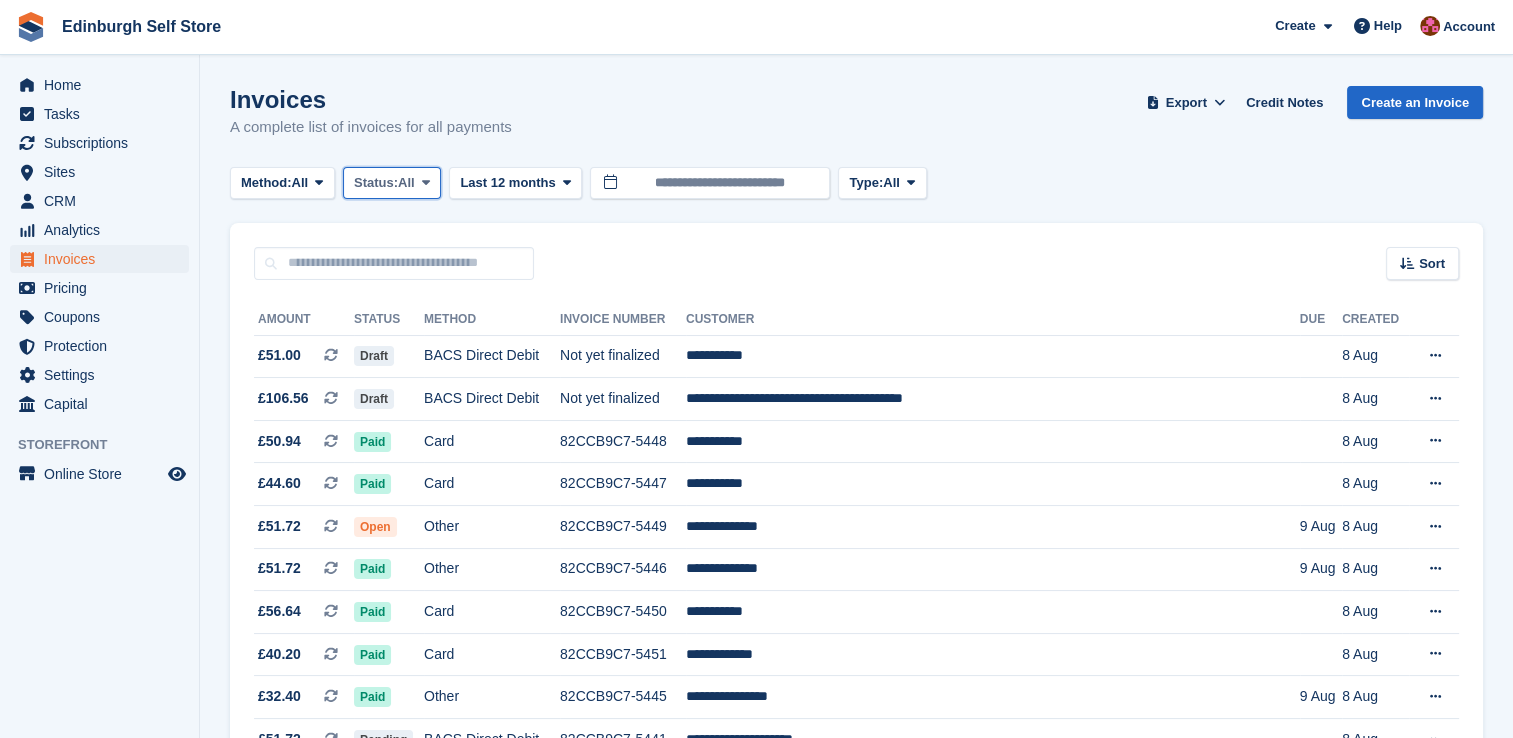 click at bounding box center [426, 183] 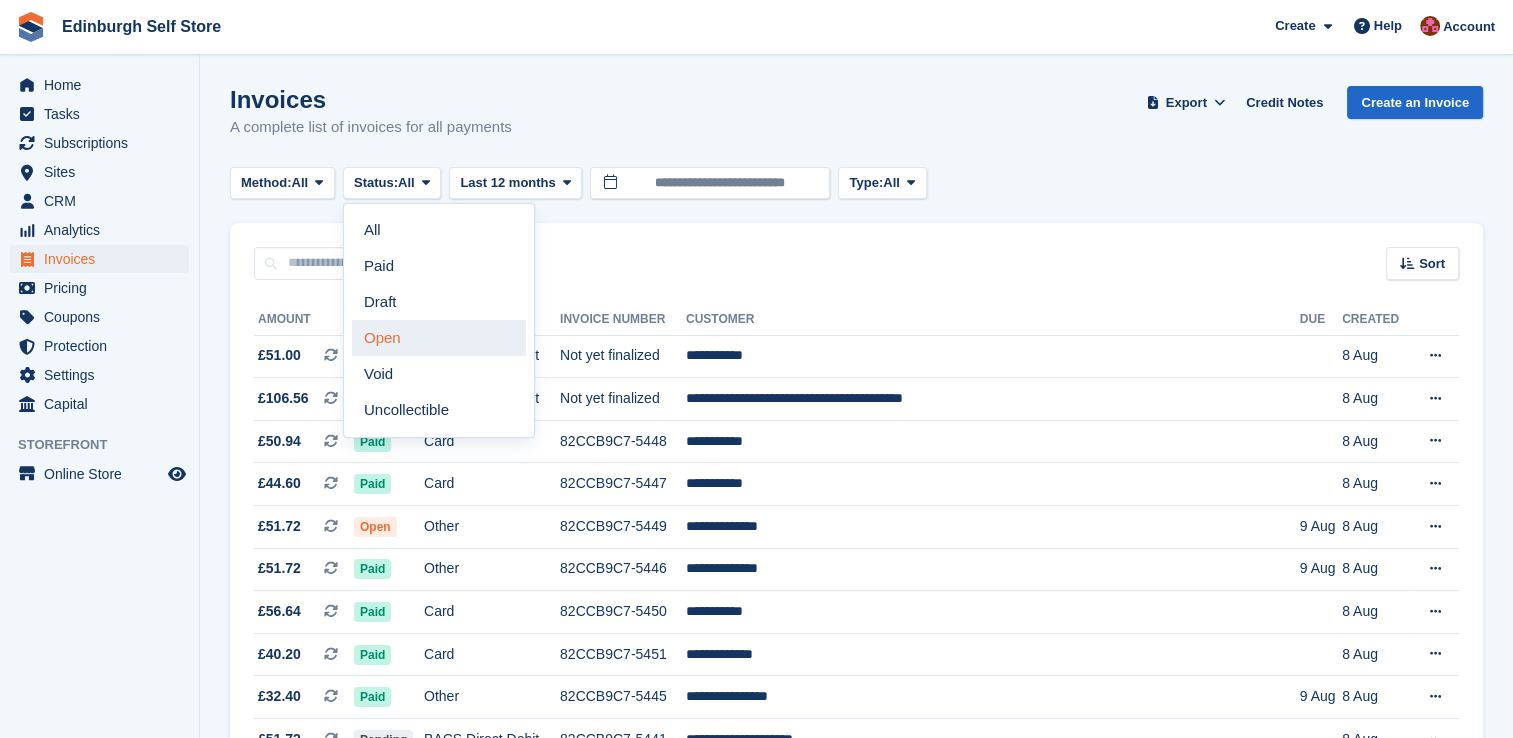 click on "Open" at bounding box center (439, 338) 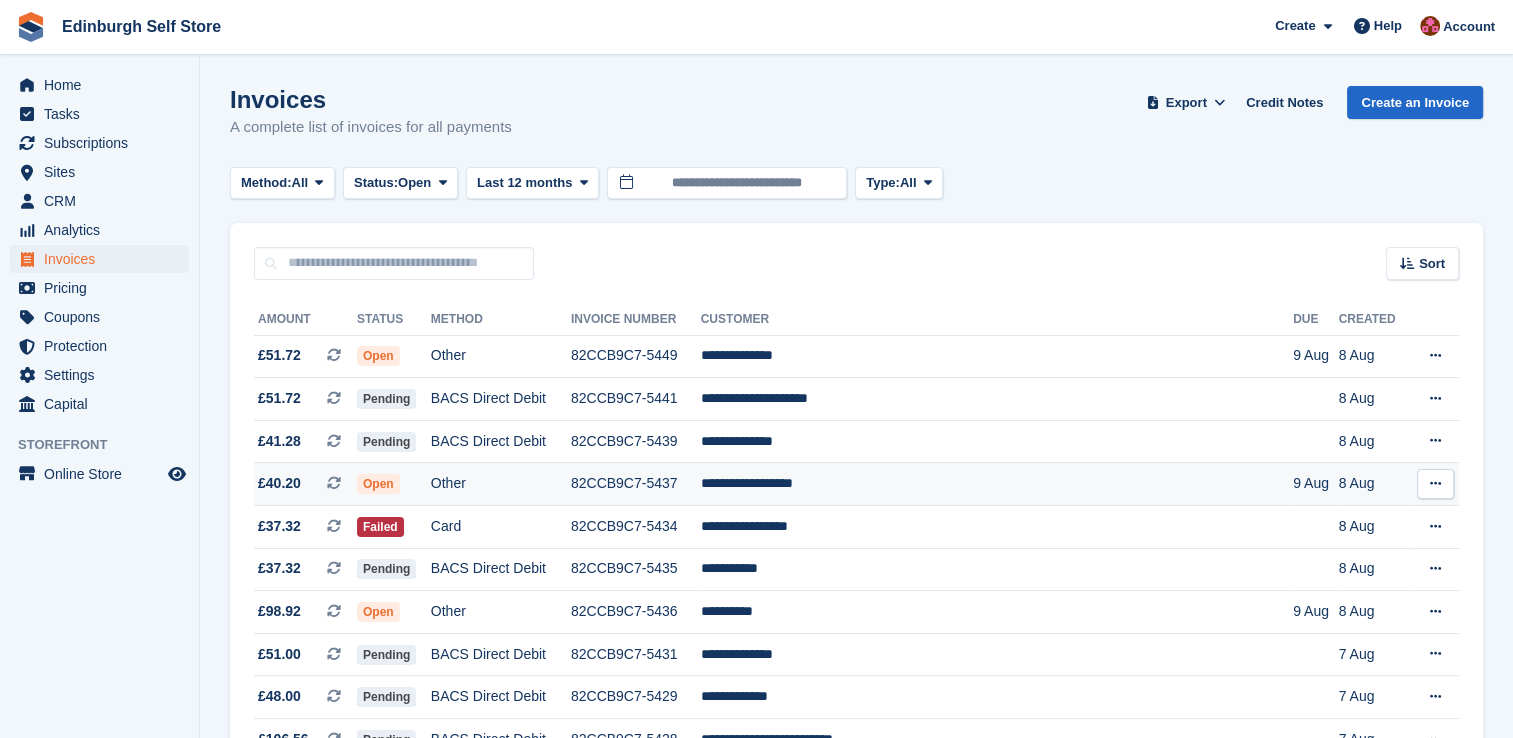 click on "**********" at bounding box center (997, 484) 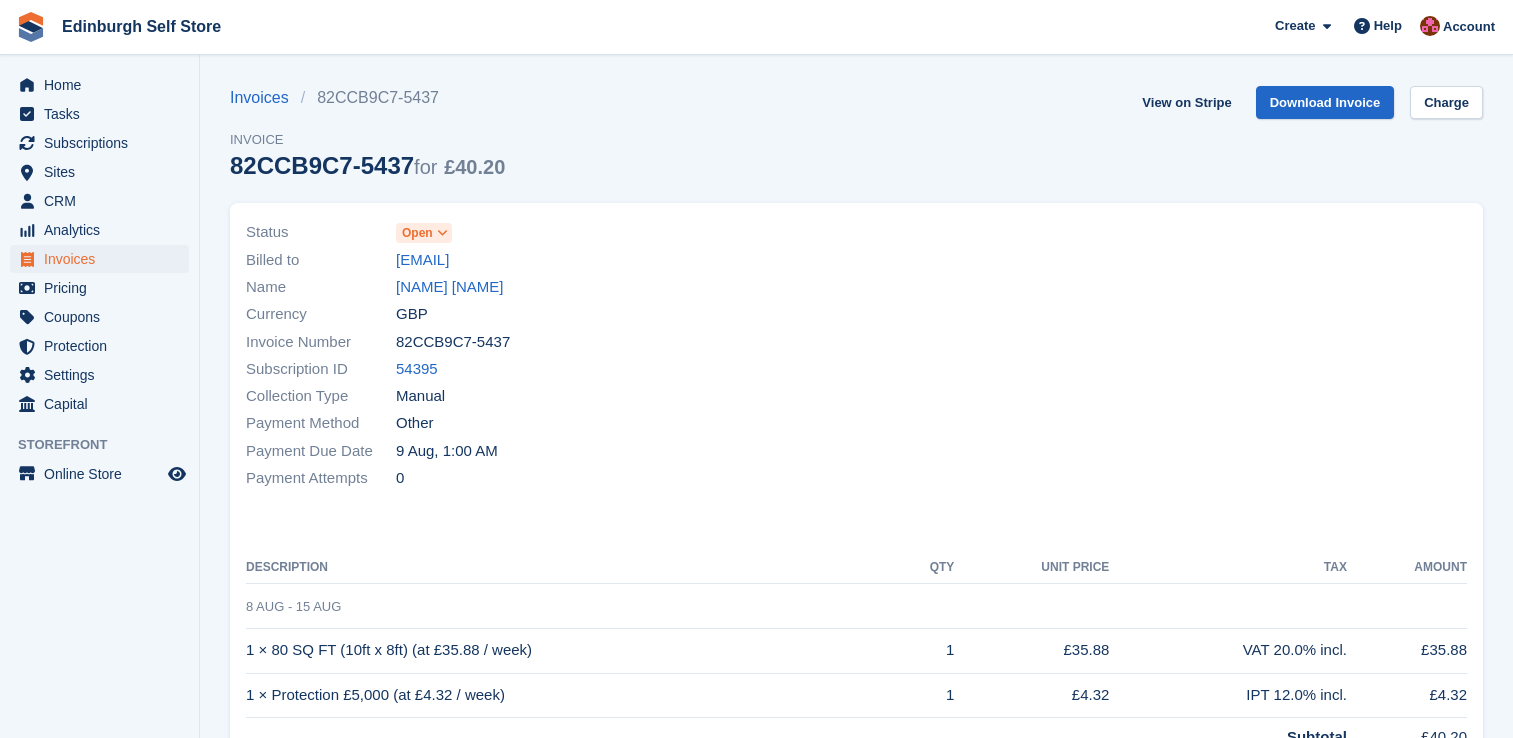 scroll, scrollTop: 0, scrollLeft: 0, axis: both 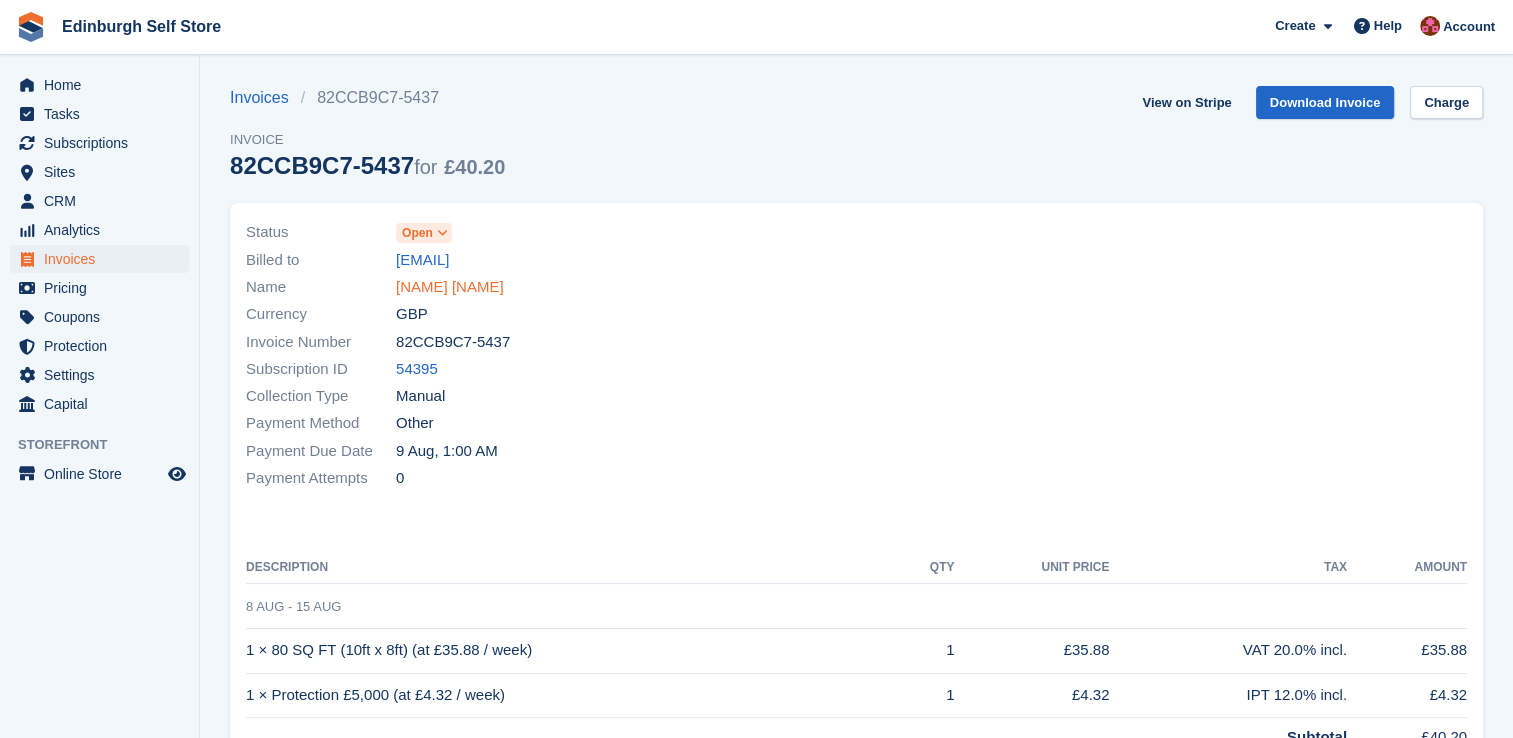 click on "[NAME] [NAME]" at bounding box center [450, 287] 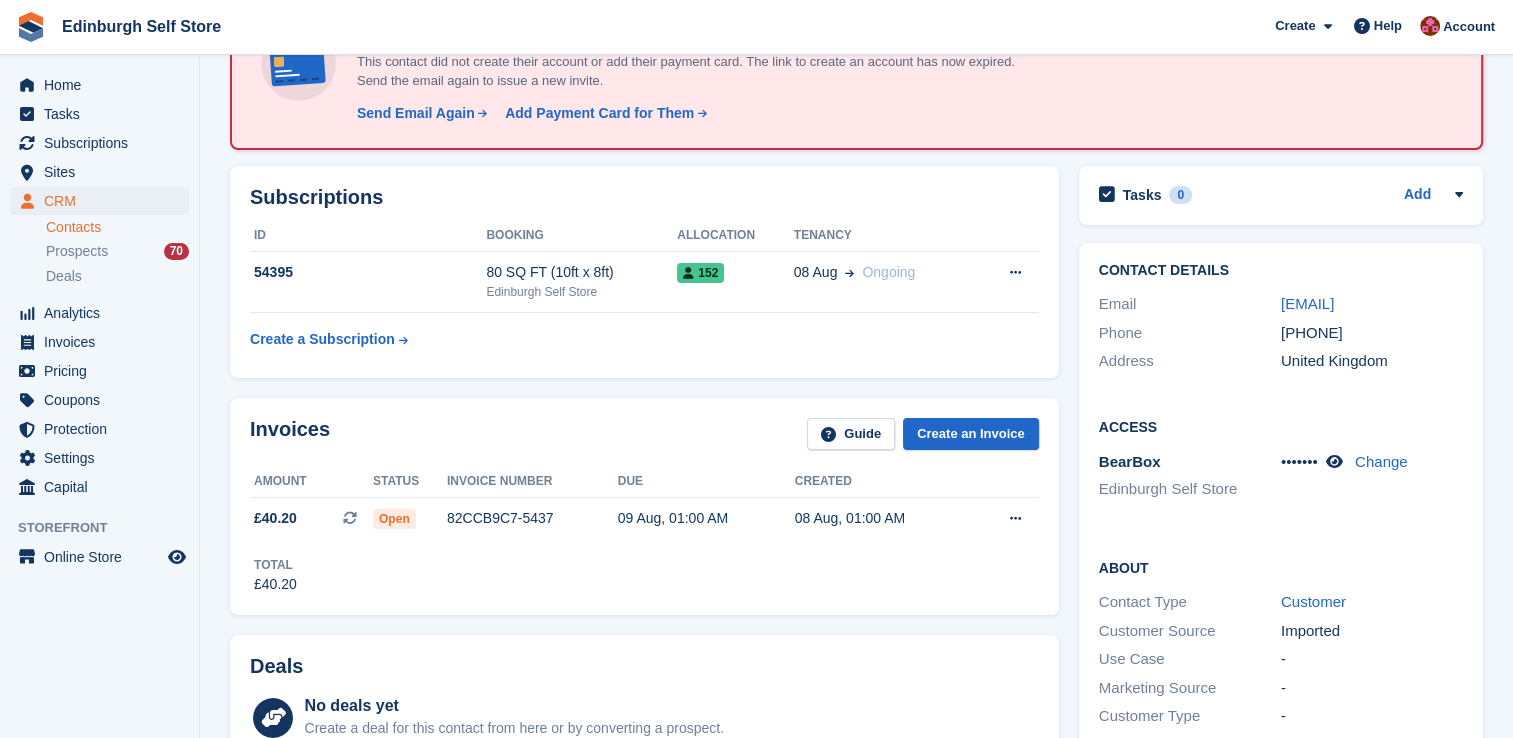 scroll, scrollTop: 160, scrollLeft: 0, axis: vertical 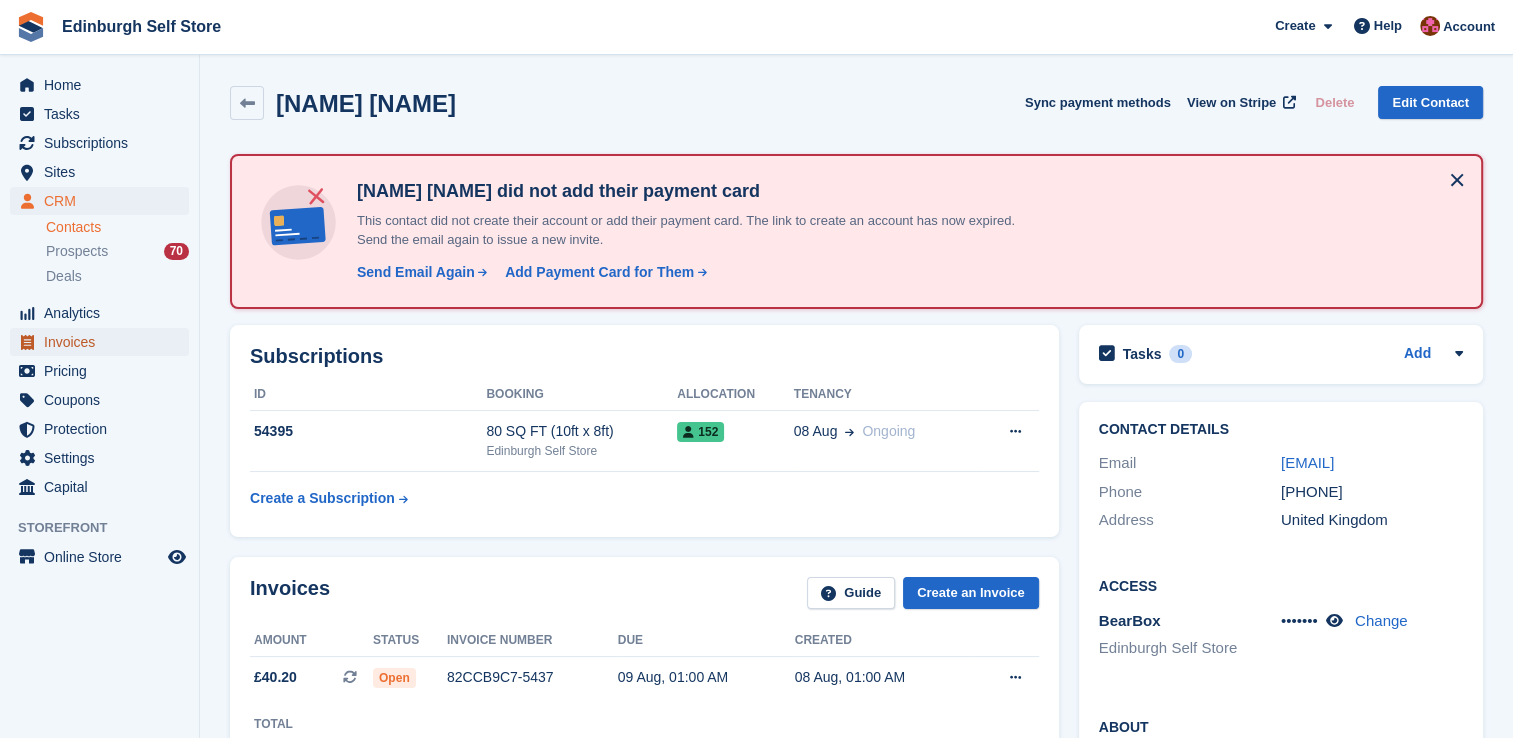 click on "Invoices" at bounding box center [104, 342] 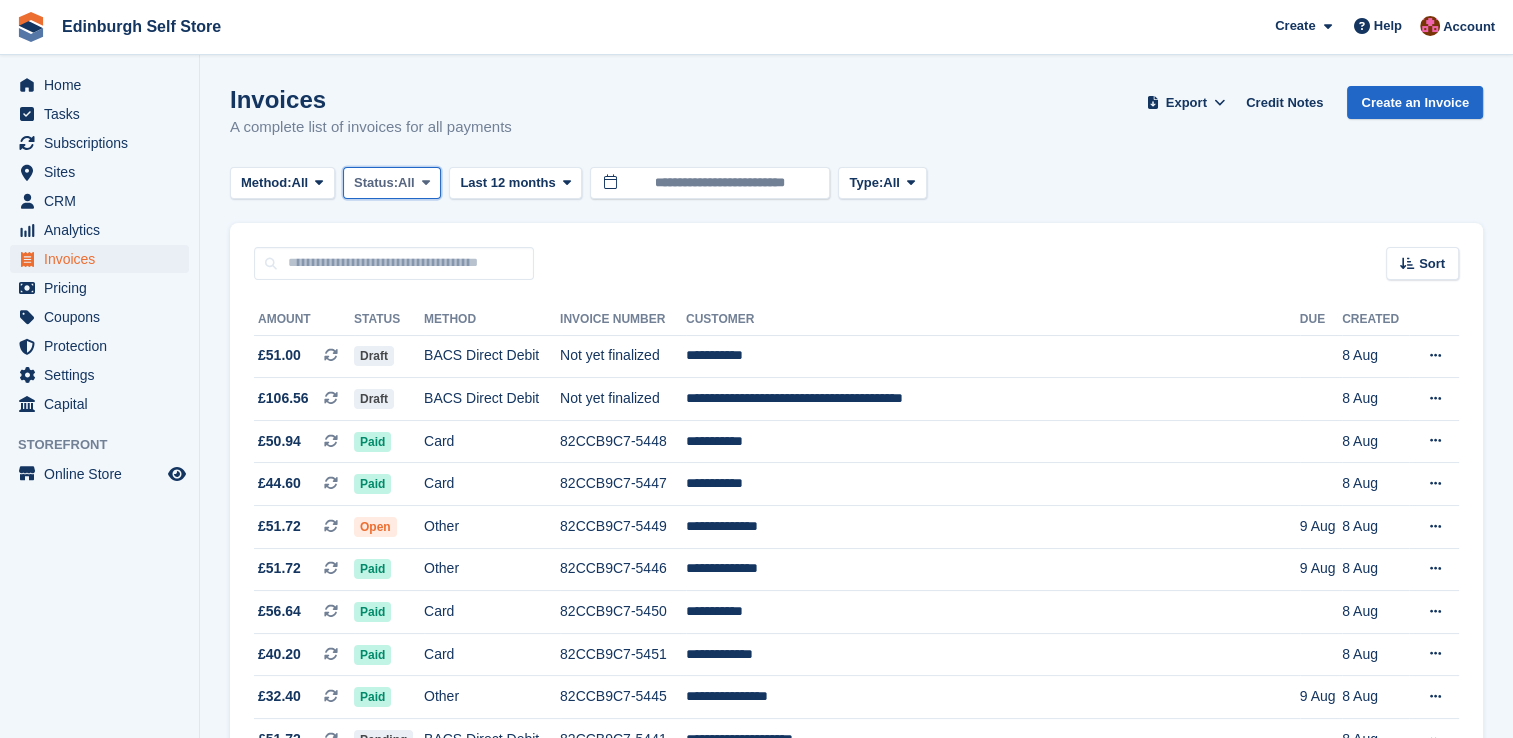 click at bounding box center [426, 182] 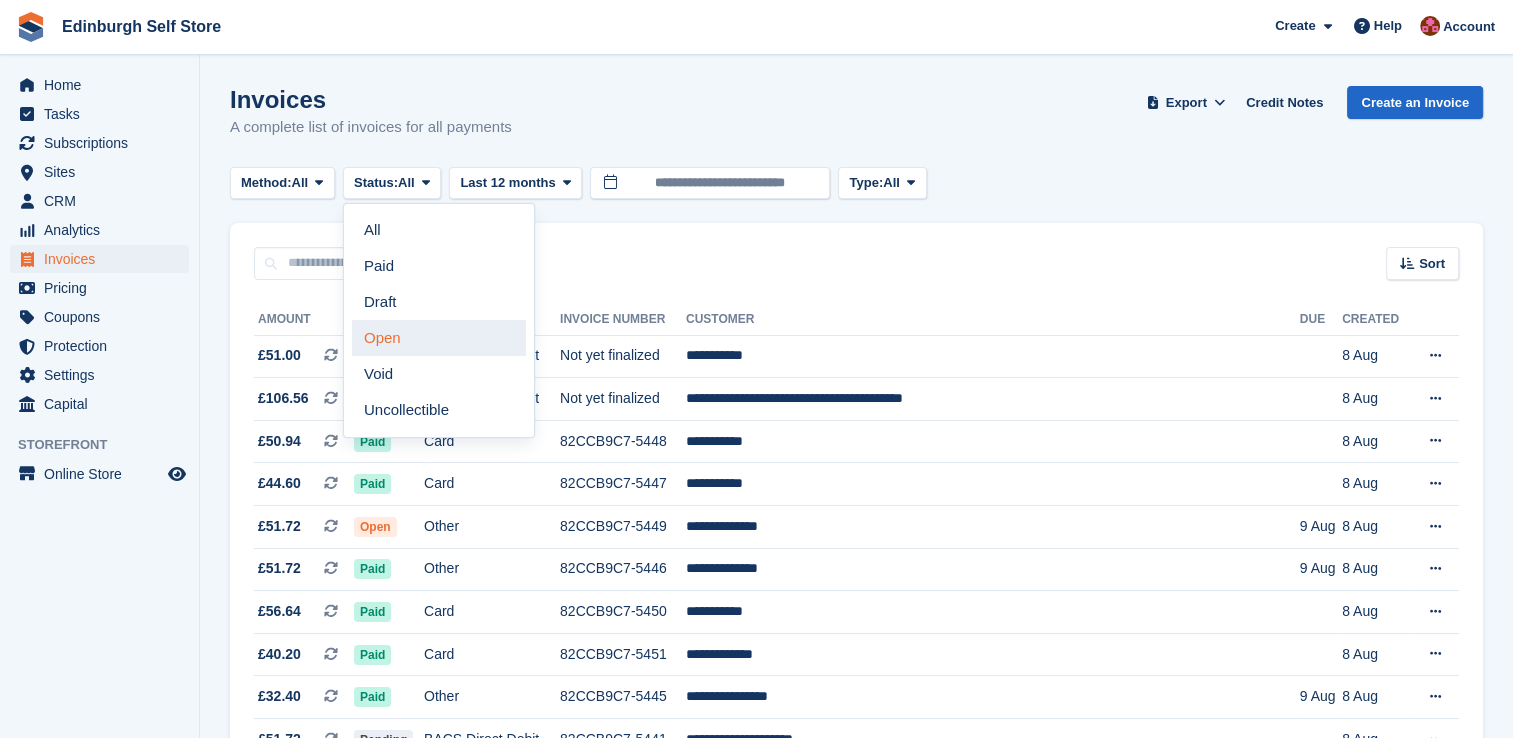 click on "Open" at bounding box center [439, 338] 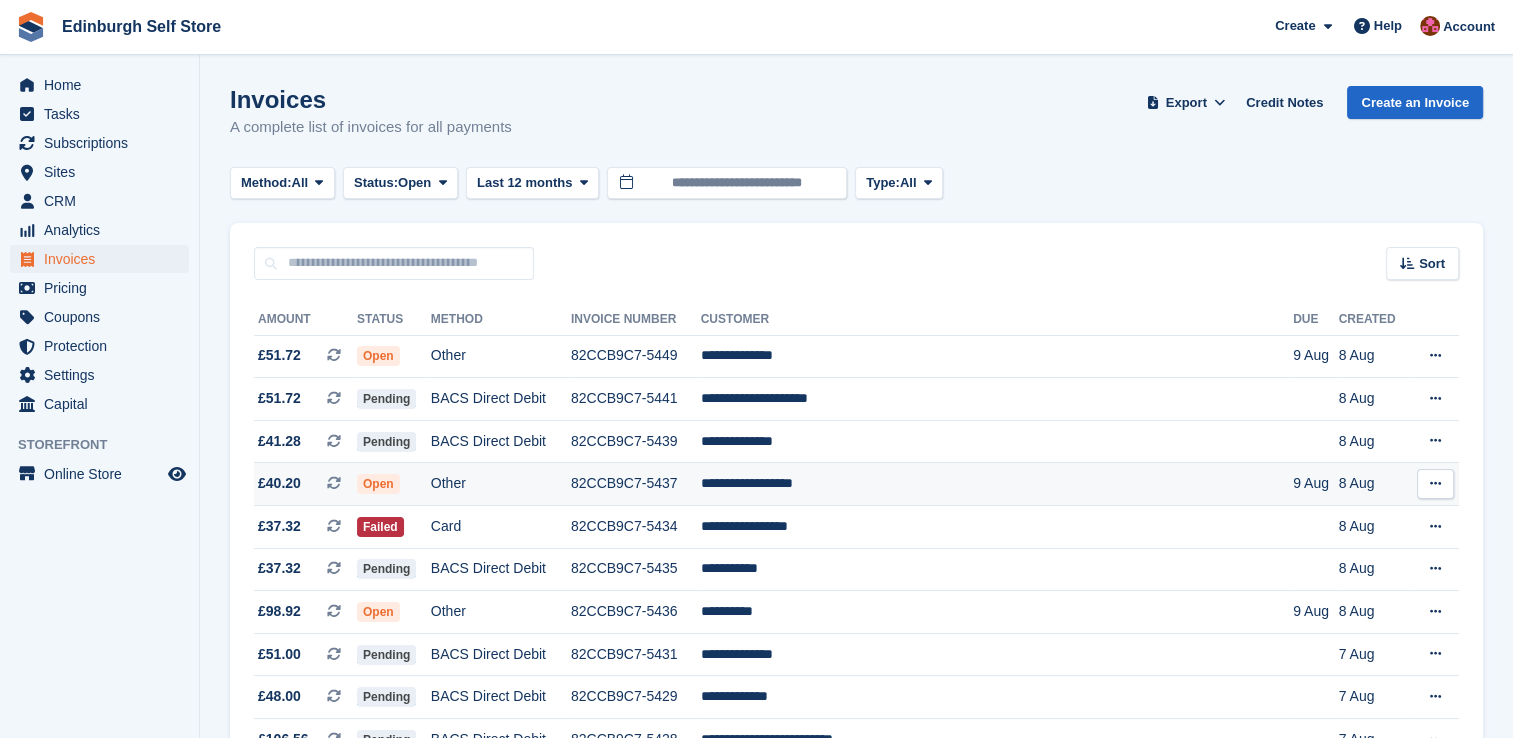 click on "**********" at bounding box center [997, 484] 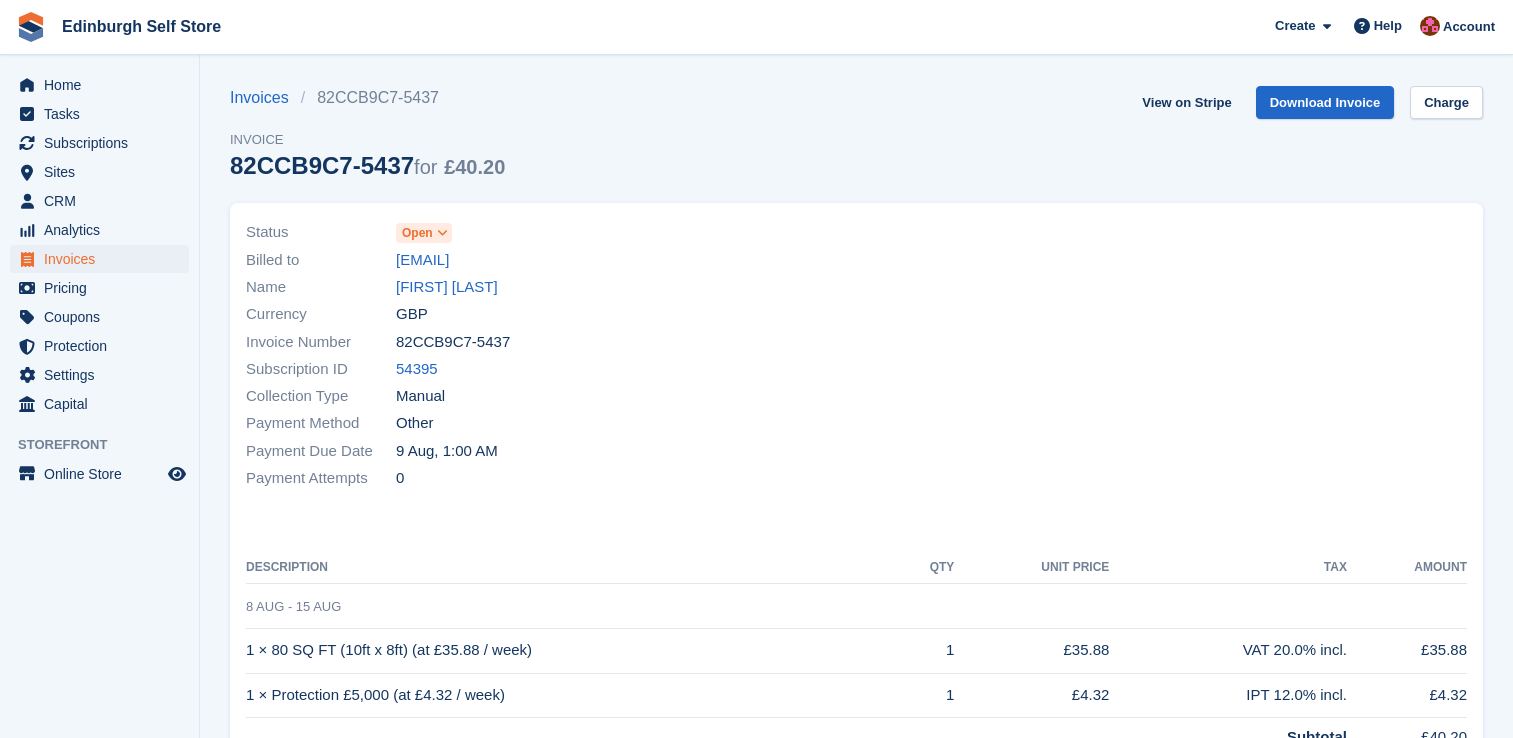 scroll, scrollTop: 0, scrollLeft: 0, axis: both 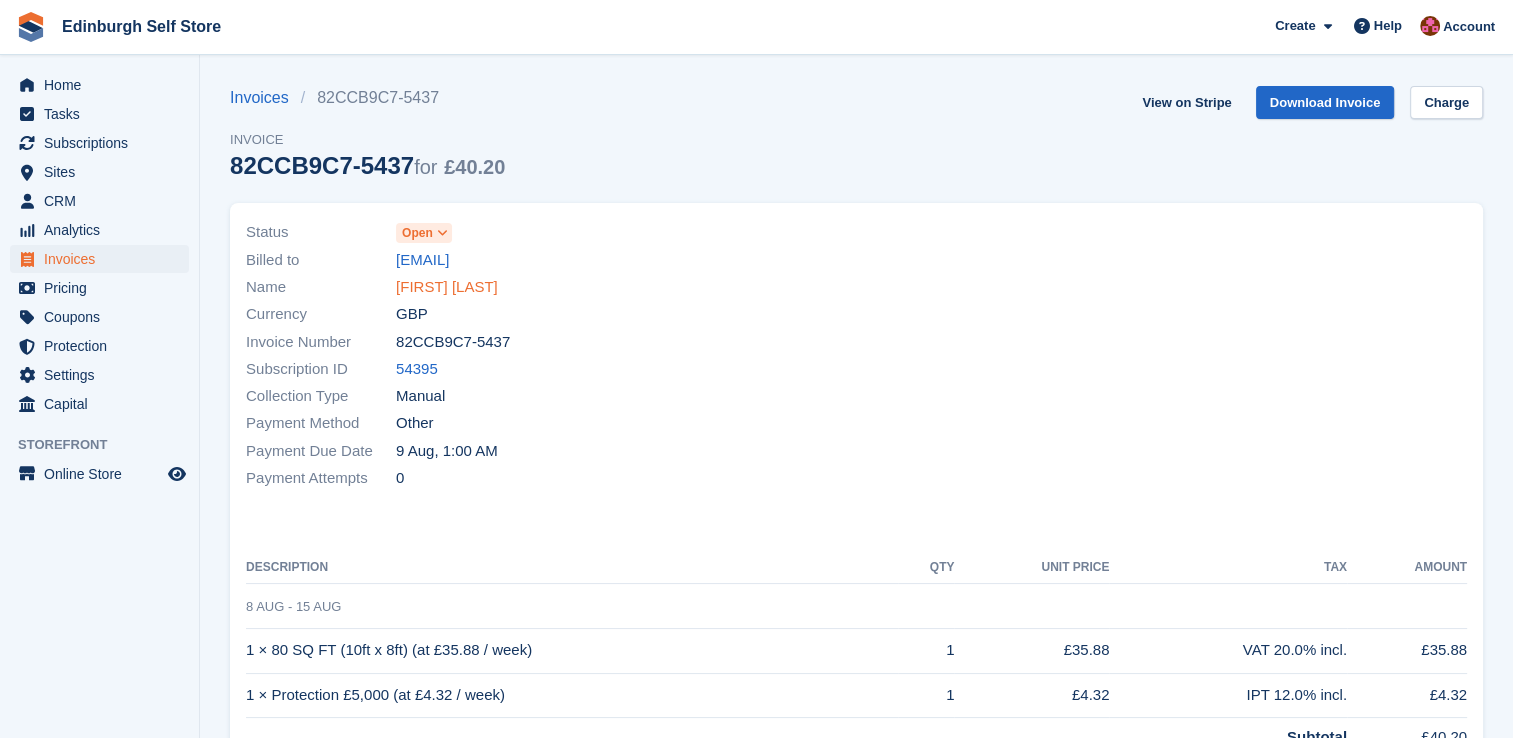 click on "[FIRST] [LAST]" at bounding box center [447, 287] 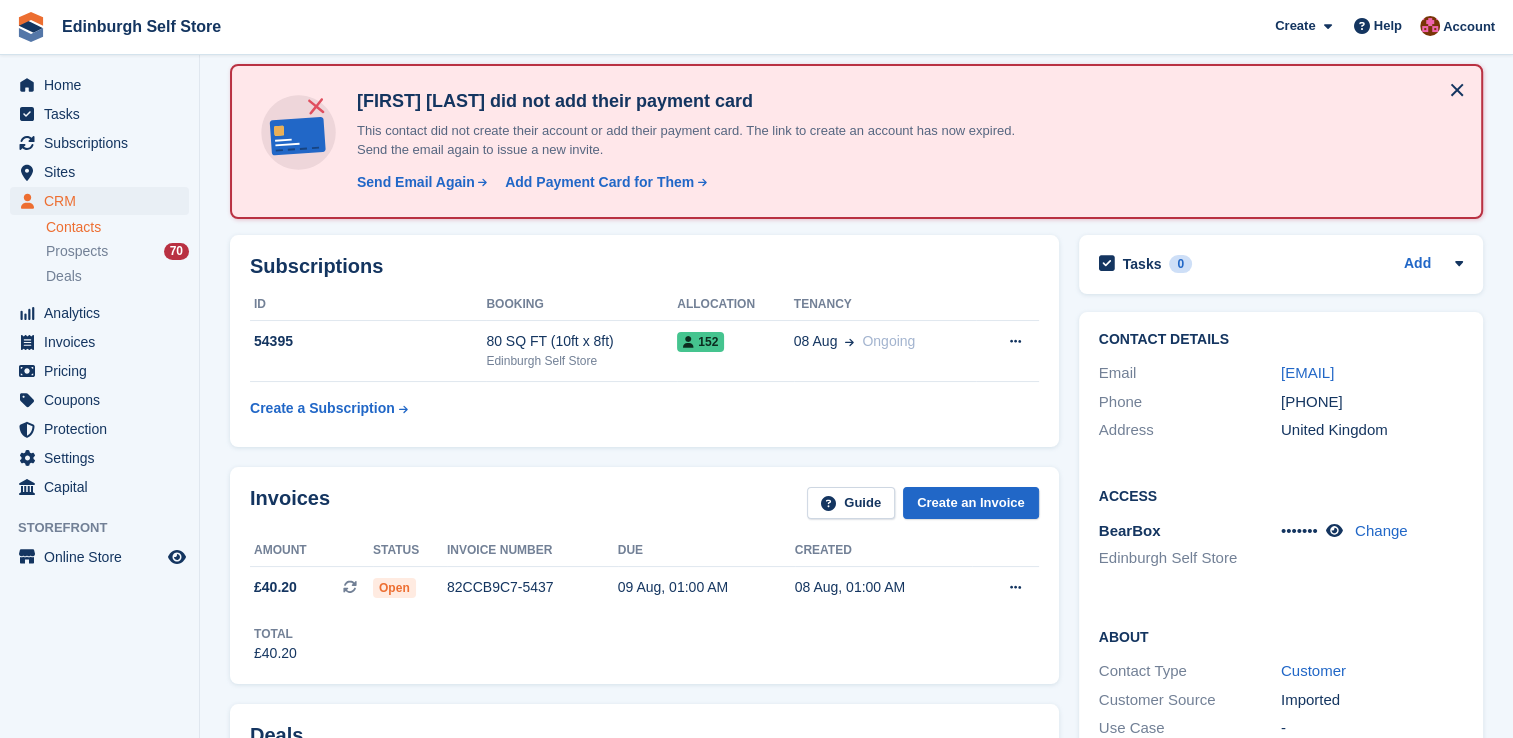 scroll, scrollTop: 50, scrollLeft: 0, axis: vertical 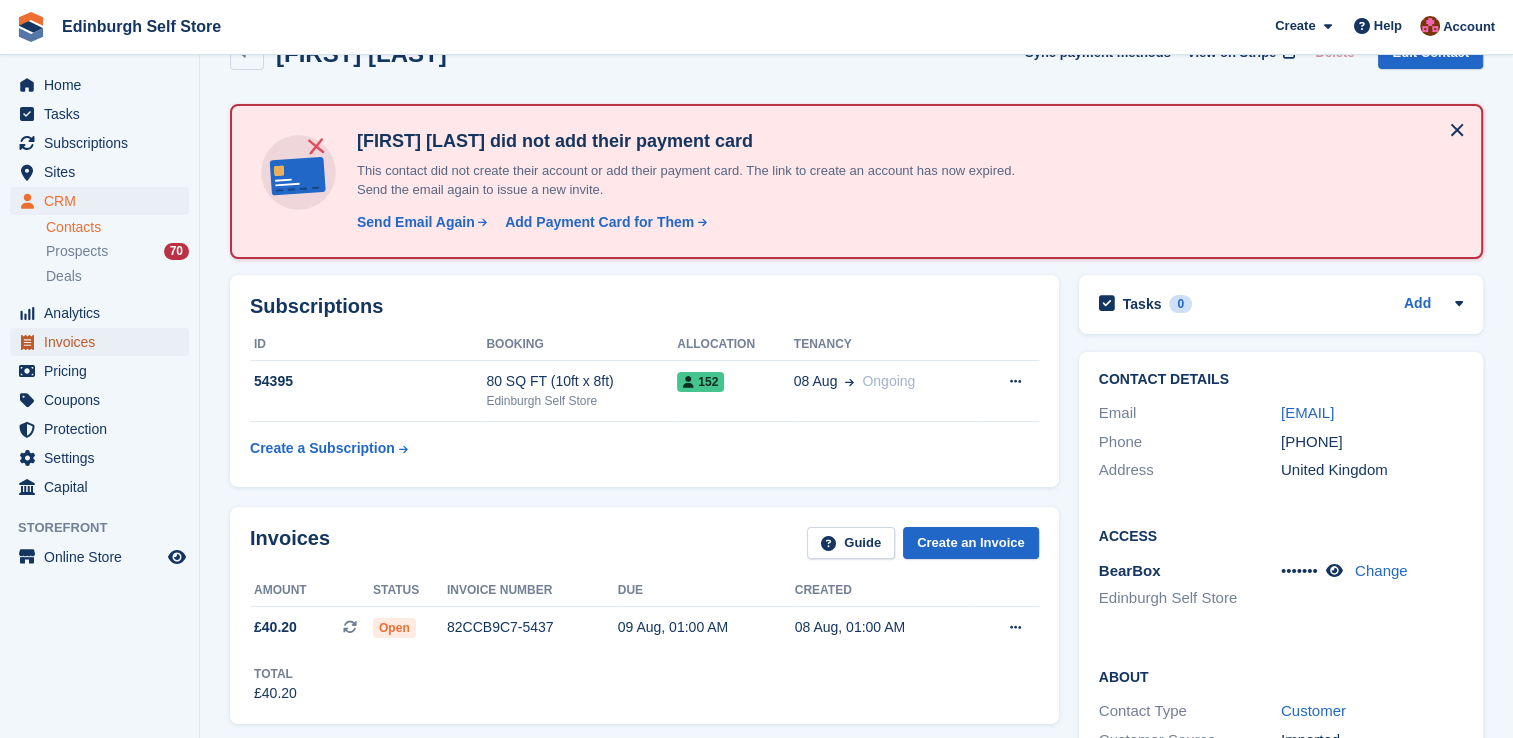 click on "Invoices" at bounding box center (104, 342) 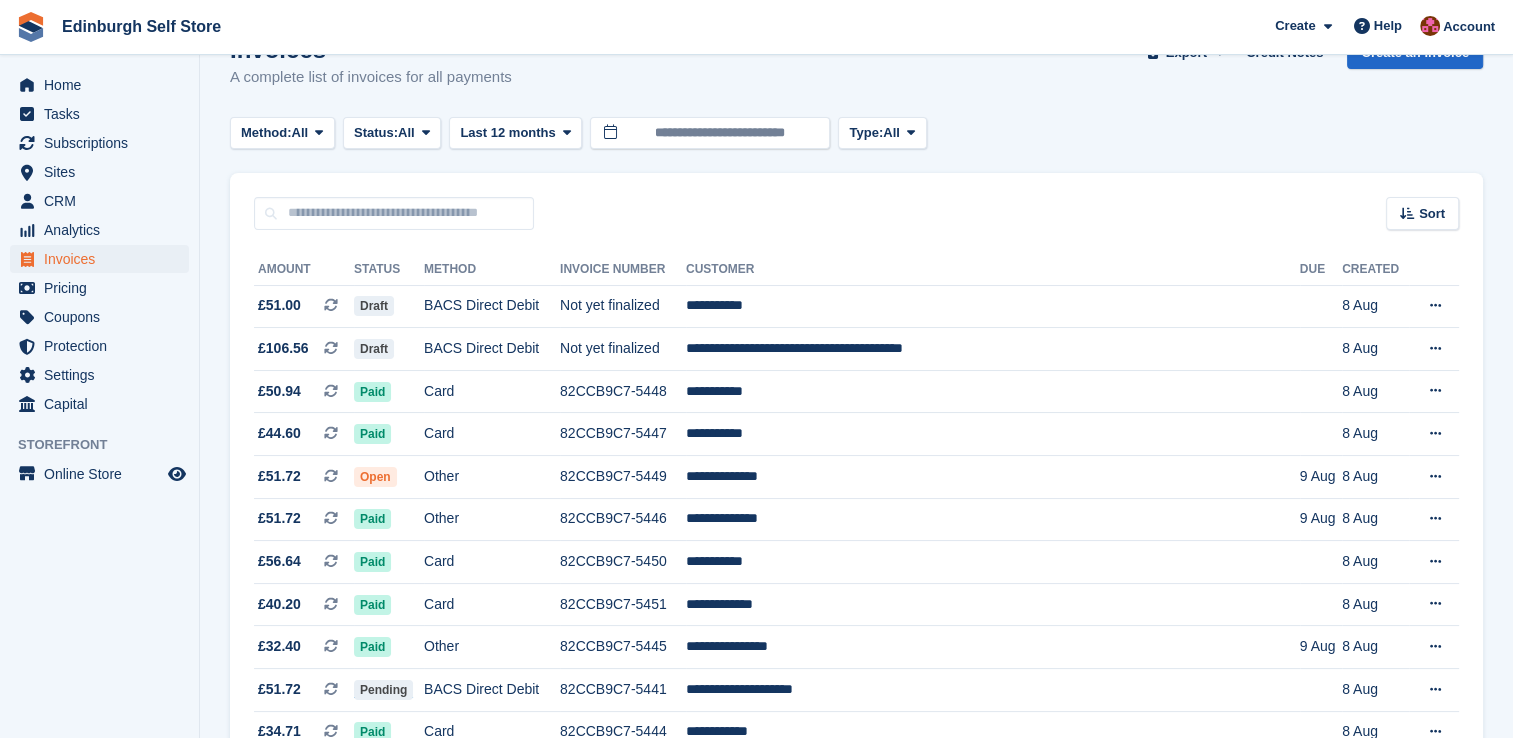 scroll, scrollTop: 0, scrollLeft: 0, axis: both 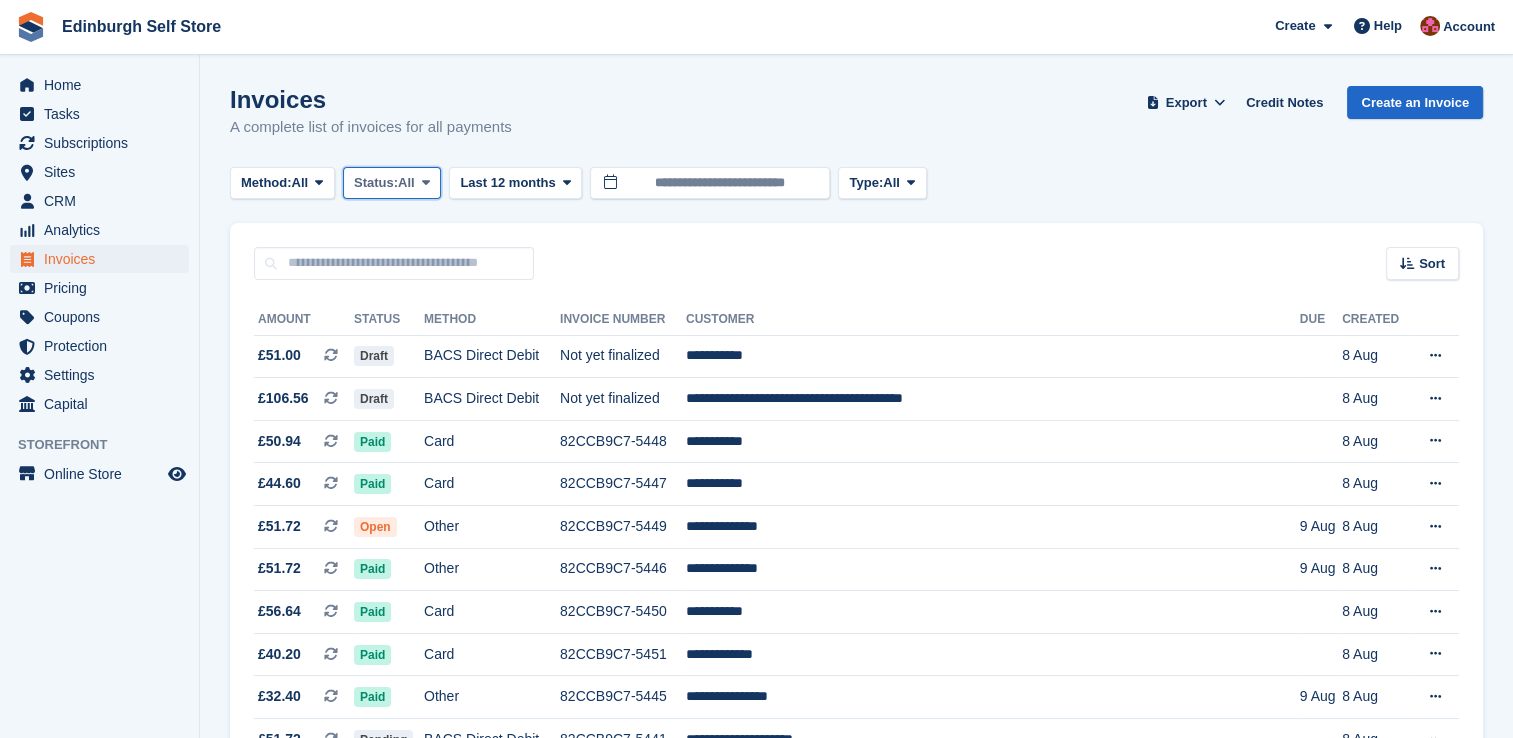 click at bounding box center (426, 182) 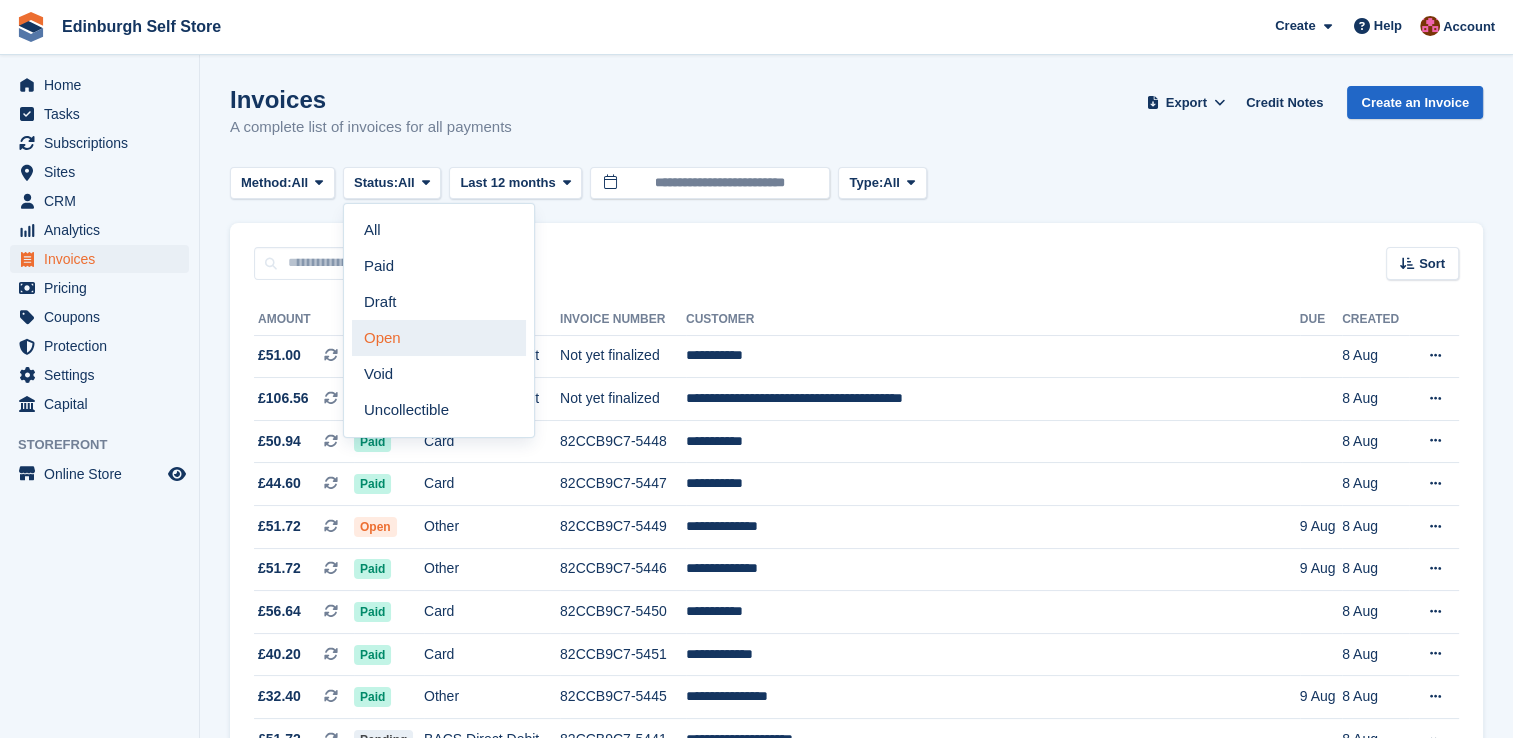 click on "Open" at bounding box center (439, 338) 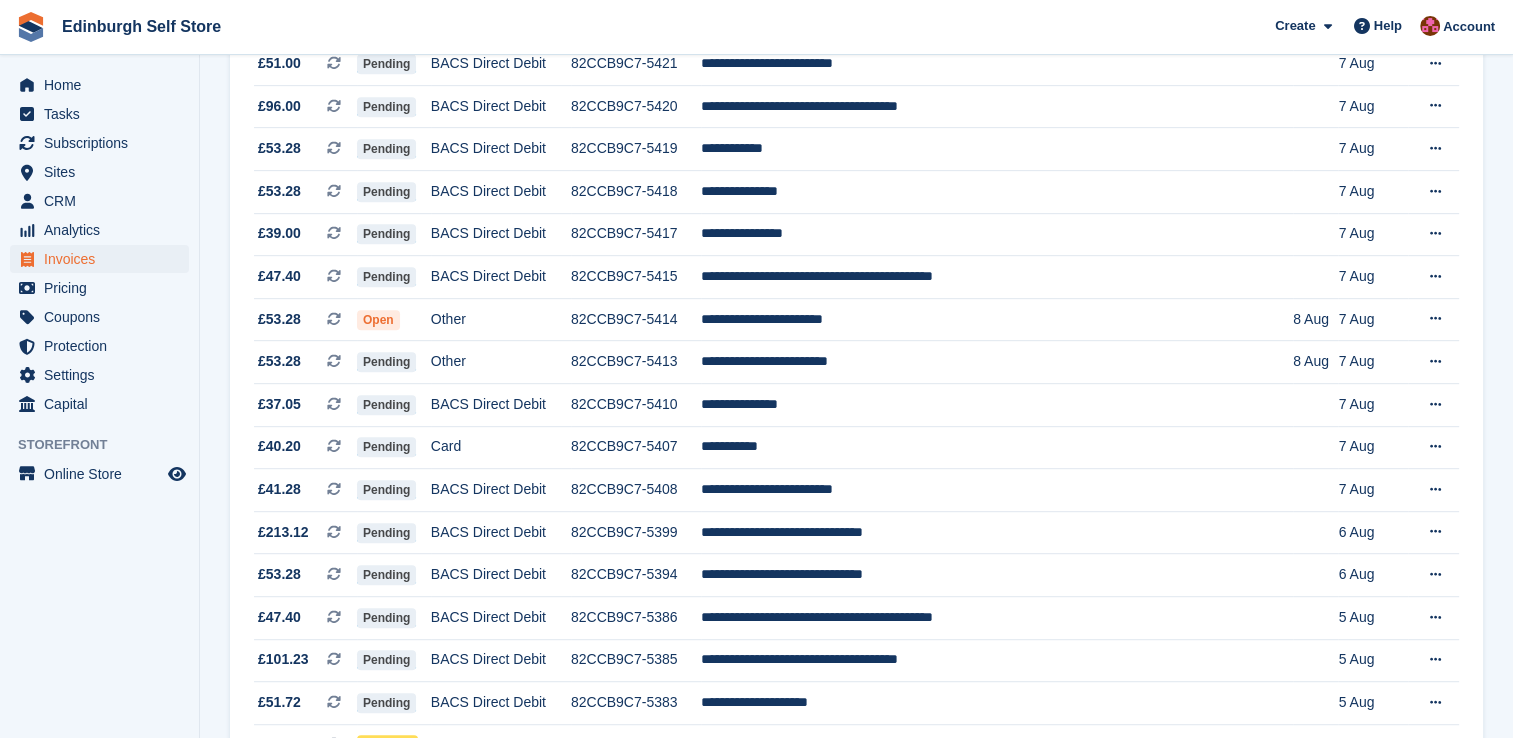 scroll, scrollTop: 1000, scrollLeft: 0, axis: vertical 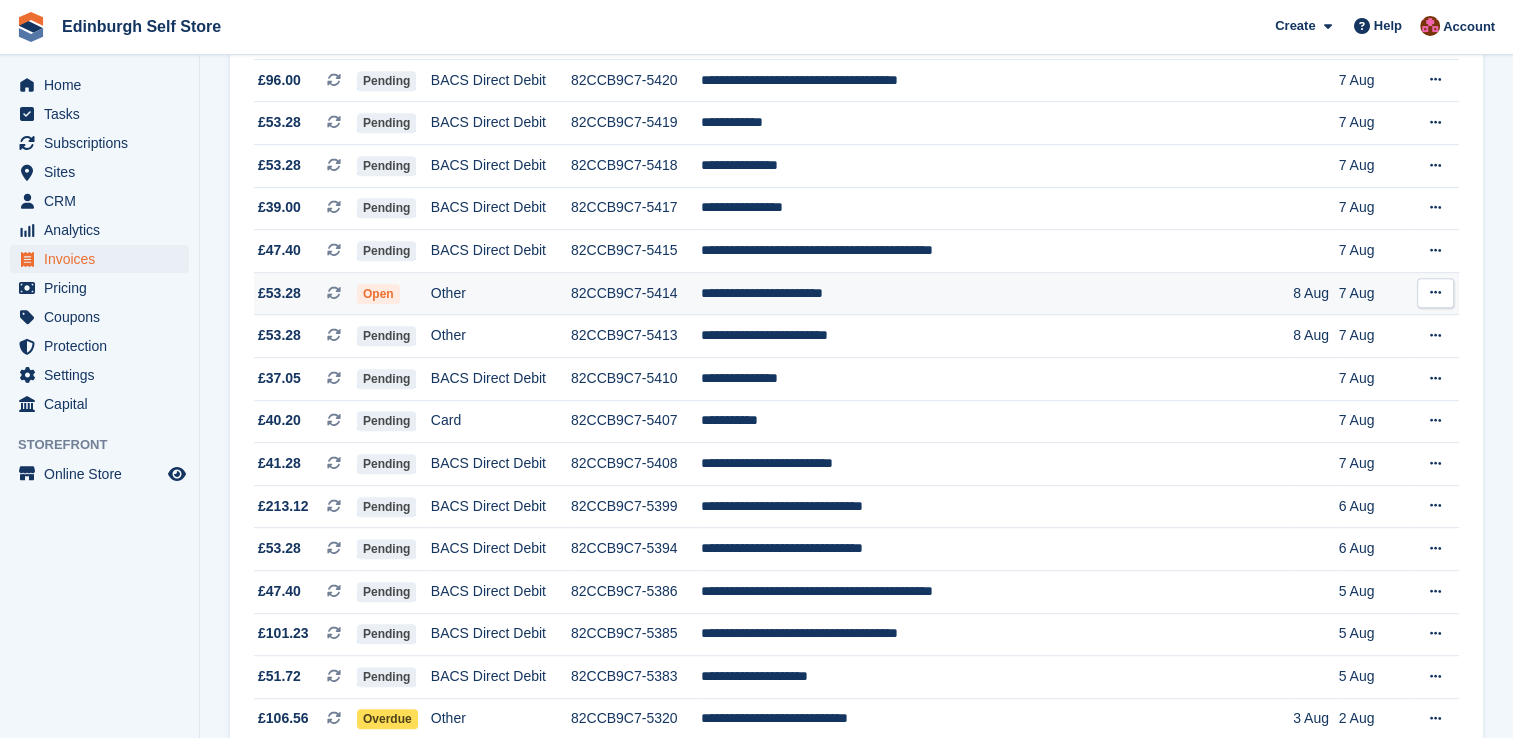 click on "**********" at bounding box center [997, 293] 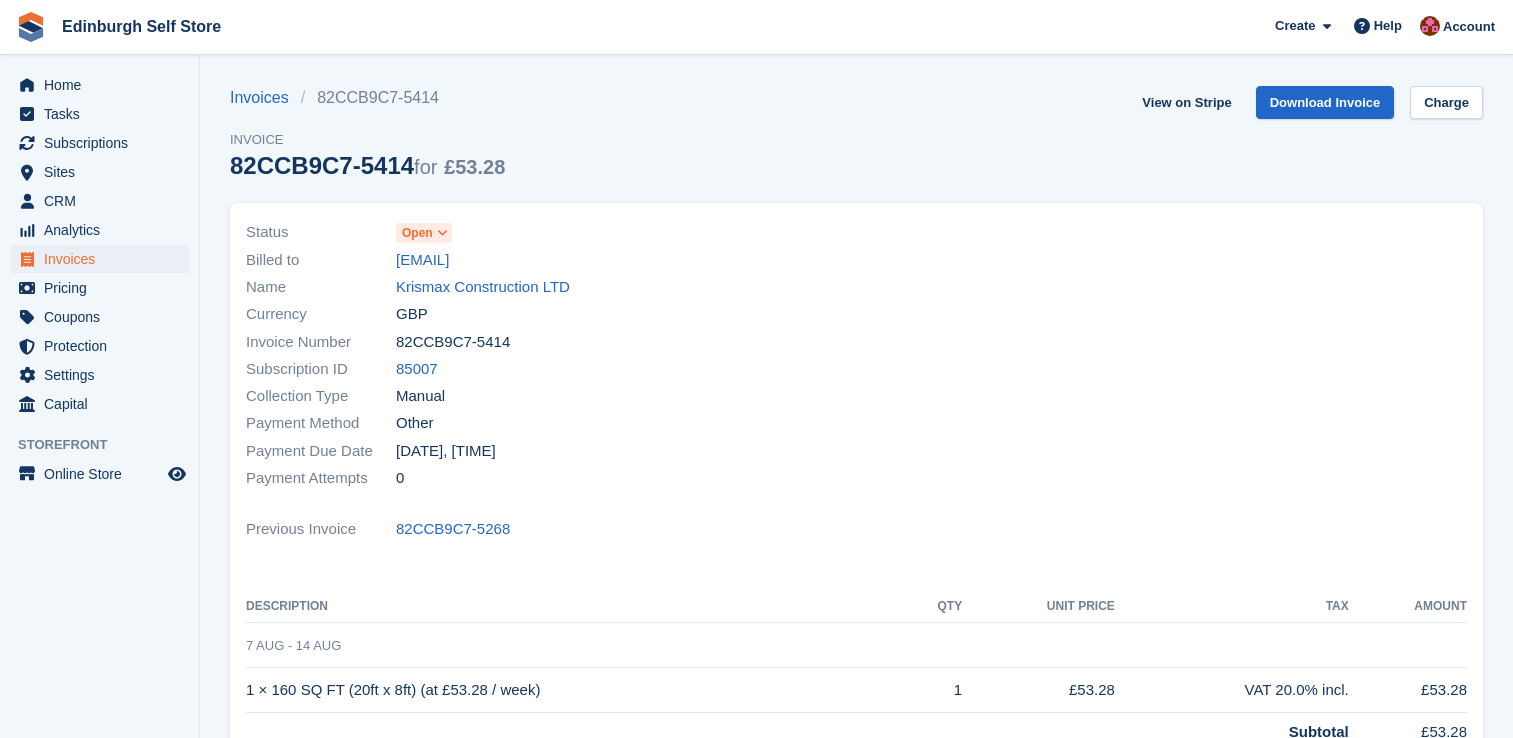 scroll, scrollTop: 0, scrollLeft: 0, axis: both 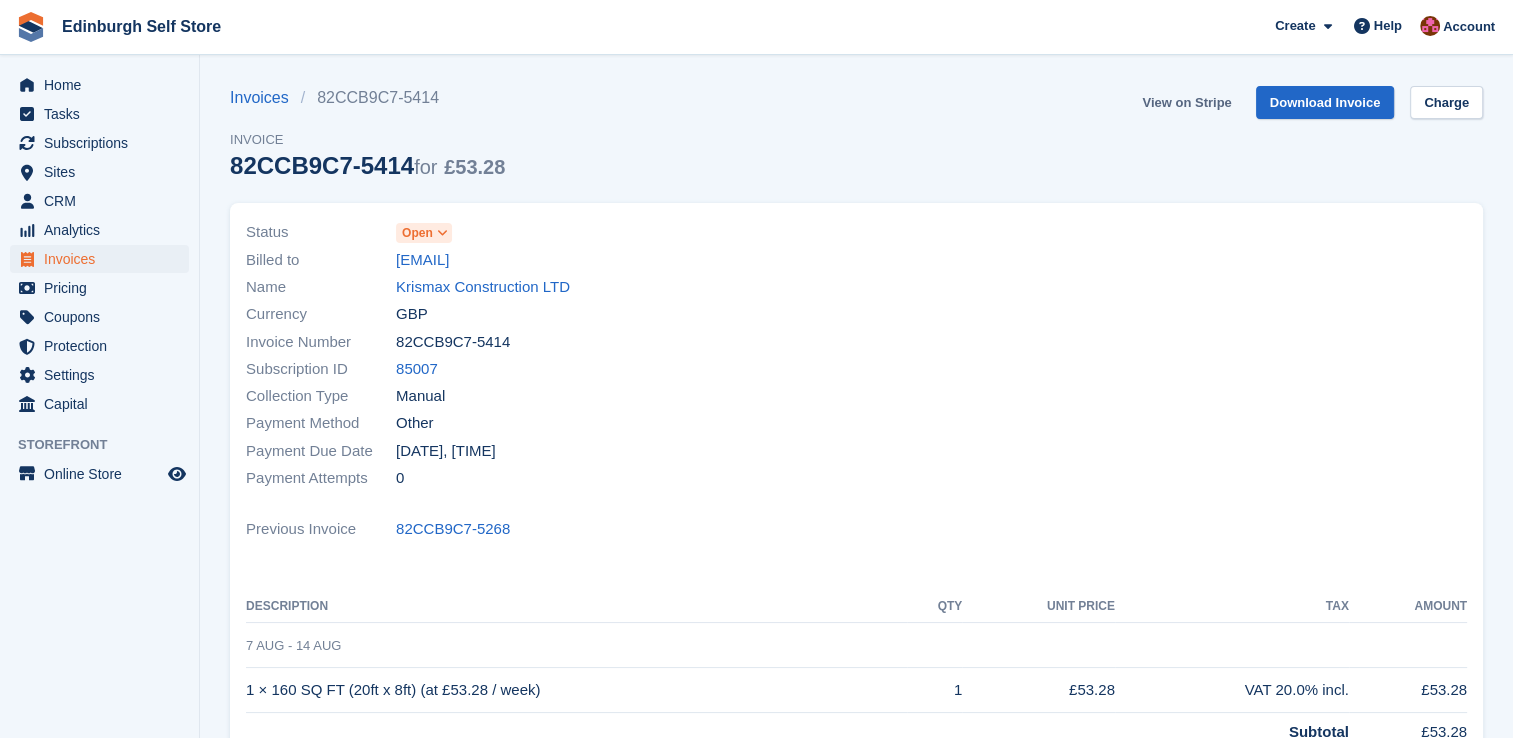 click on "View on Stripe" at bounding box center [1186, 102] 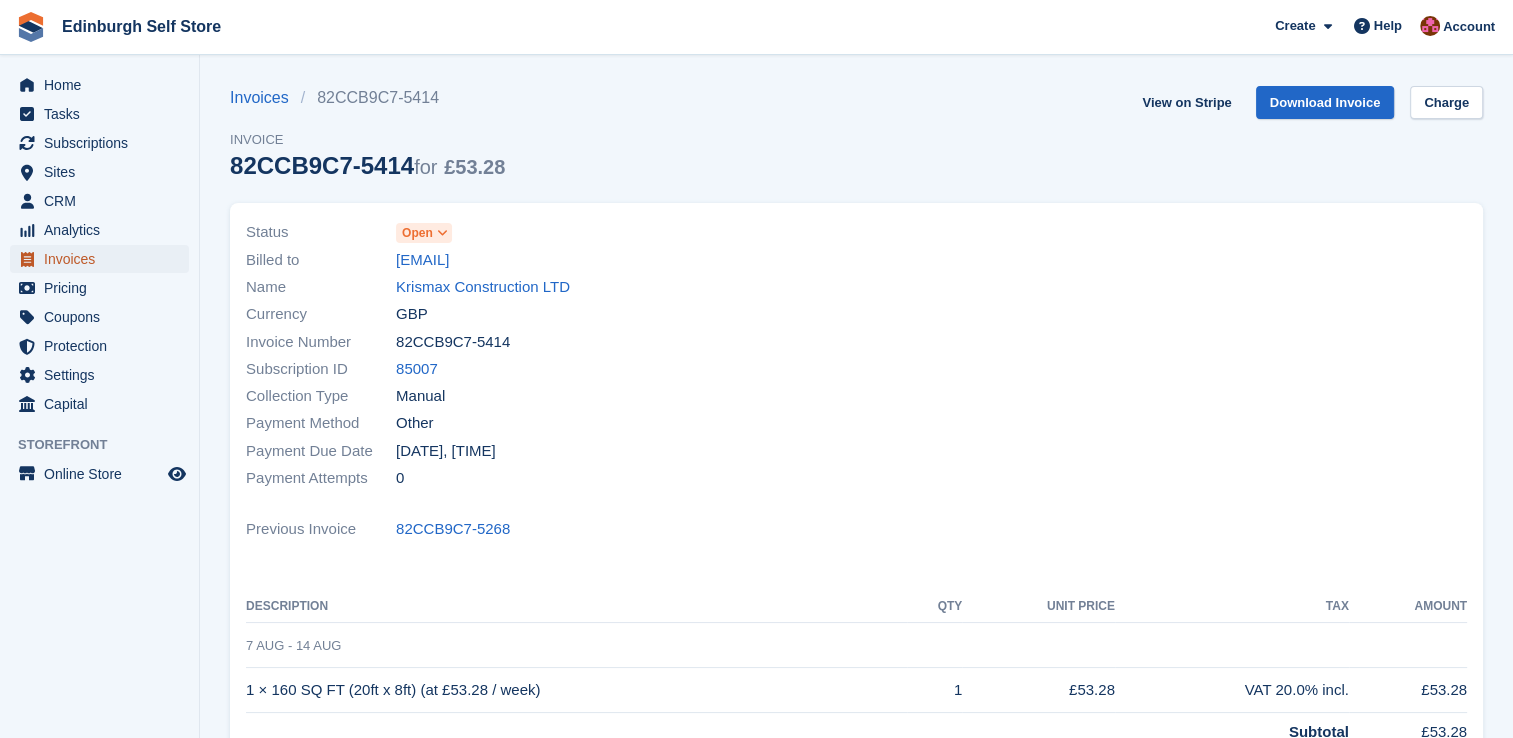 click on "Invoices" at bounding box center (104, 259) 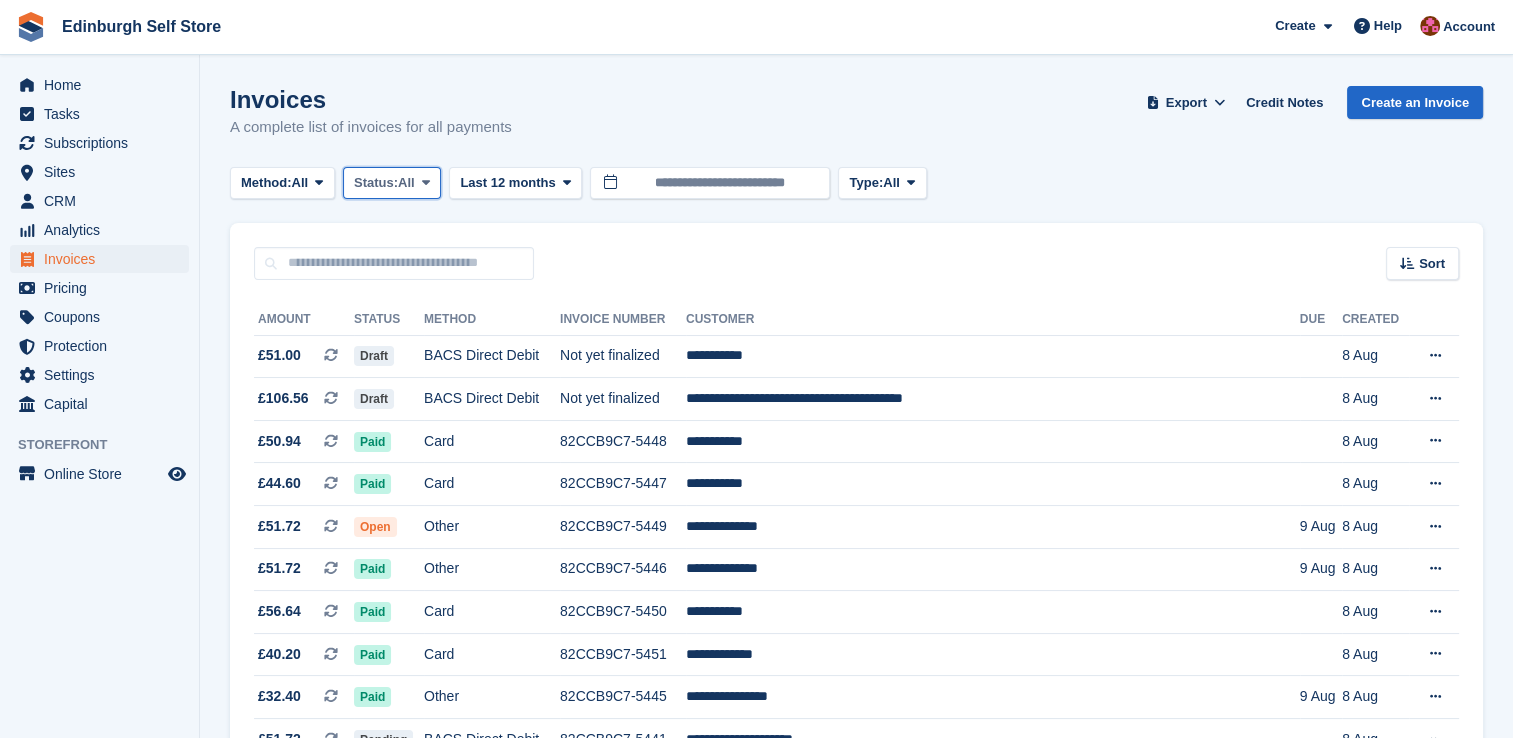 click at bounding box center [426, 182] 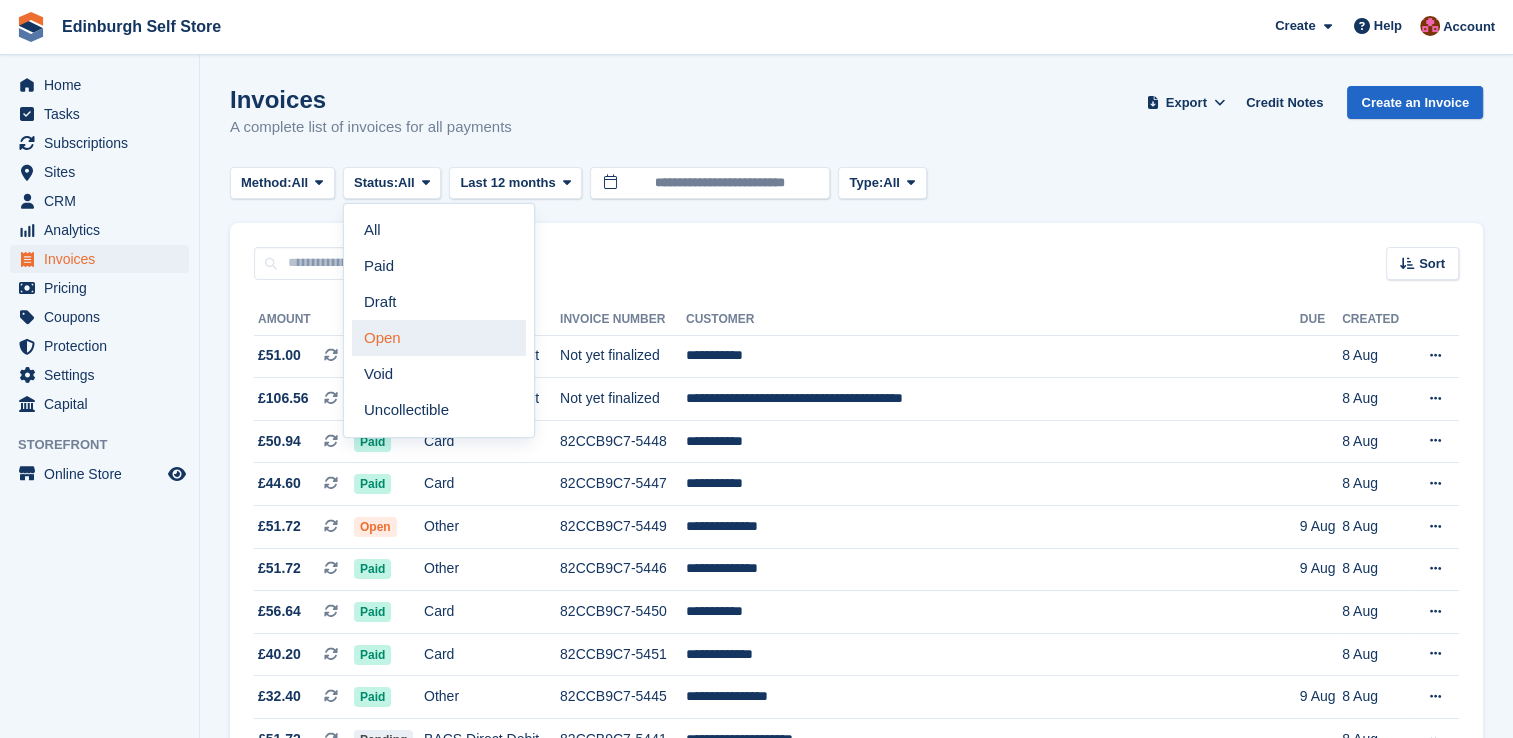 click on "Open" at bounding box center [439, 338] 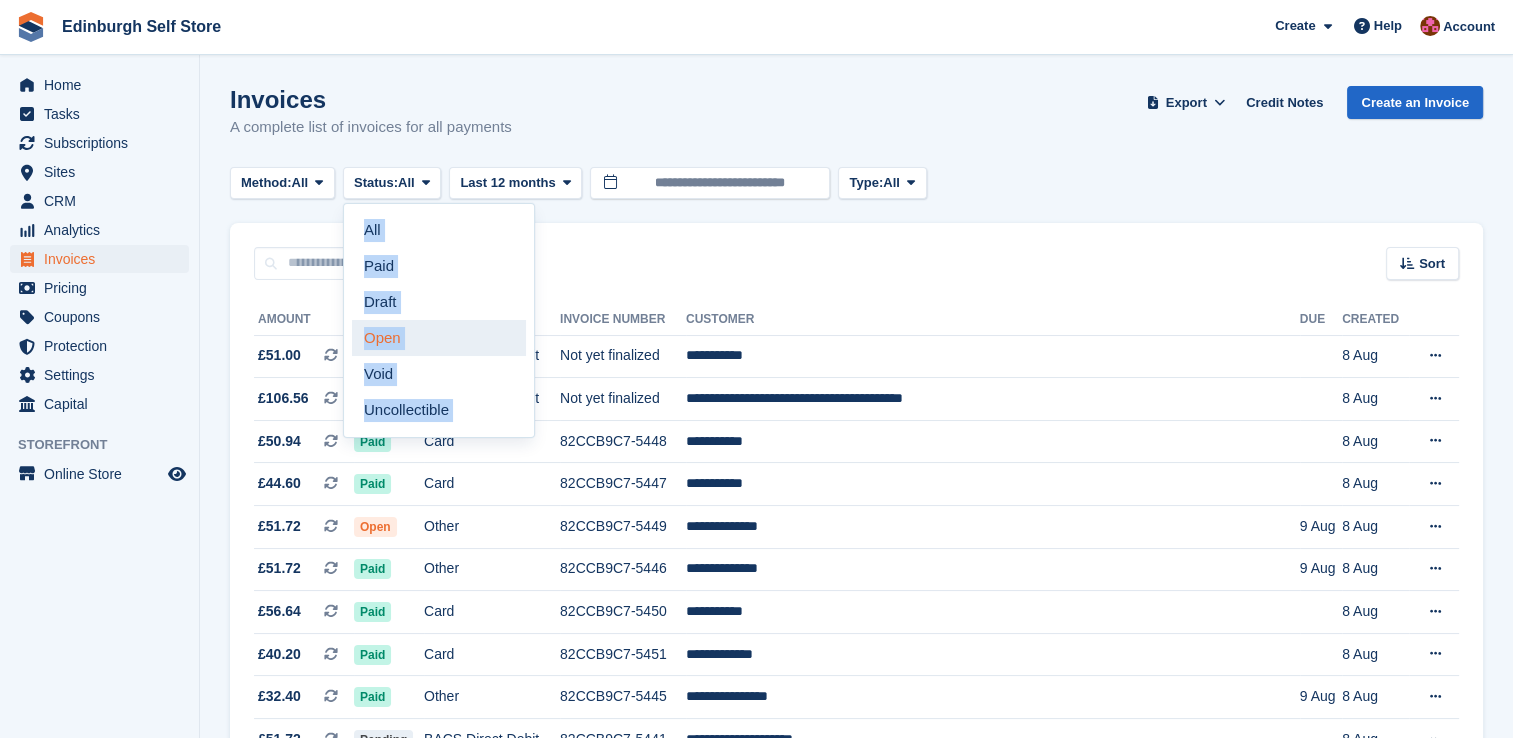 click at bounding box center [856, 167] 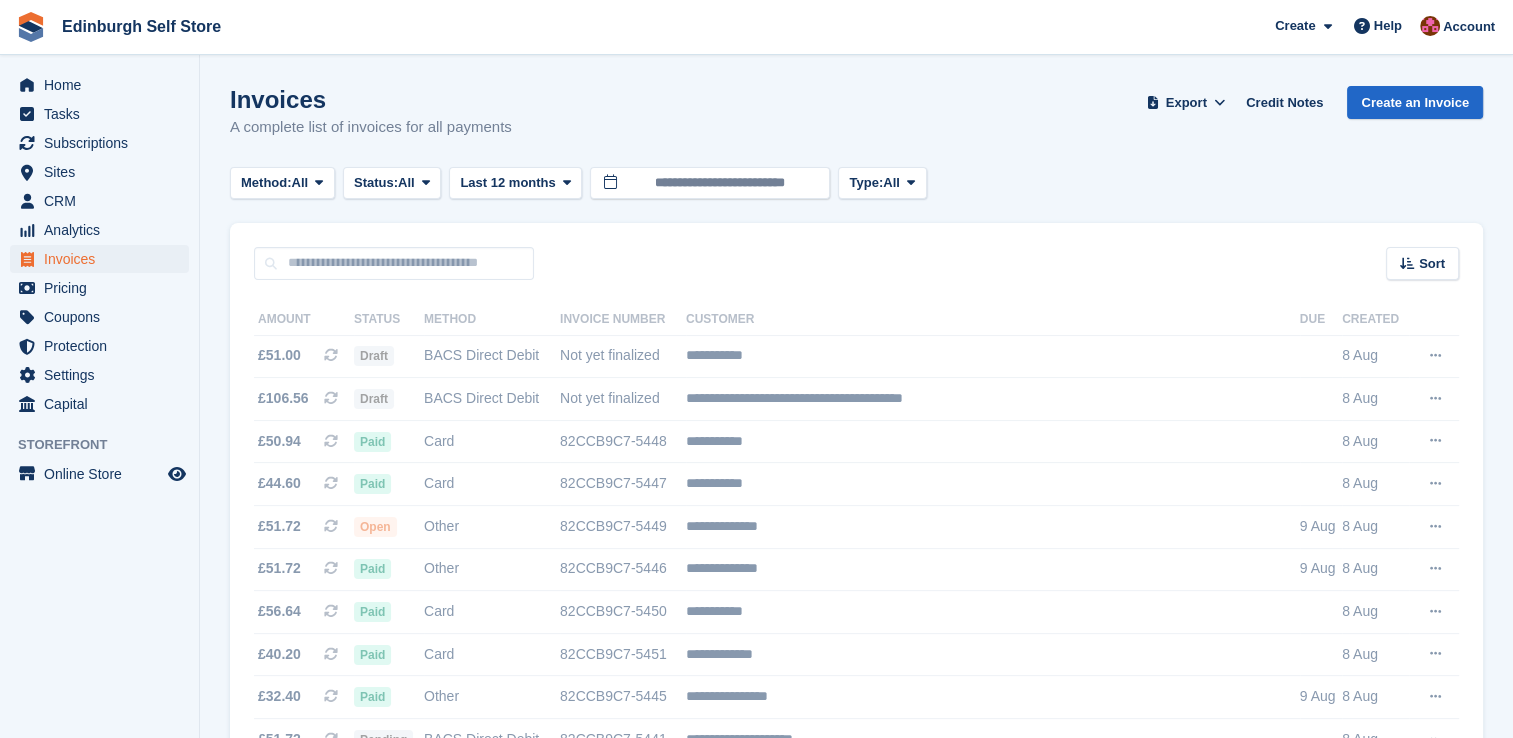 click at bounding box center [986, 1449] 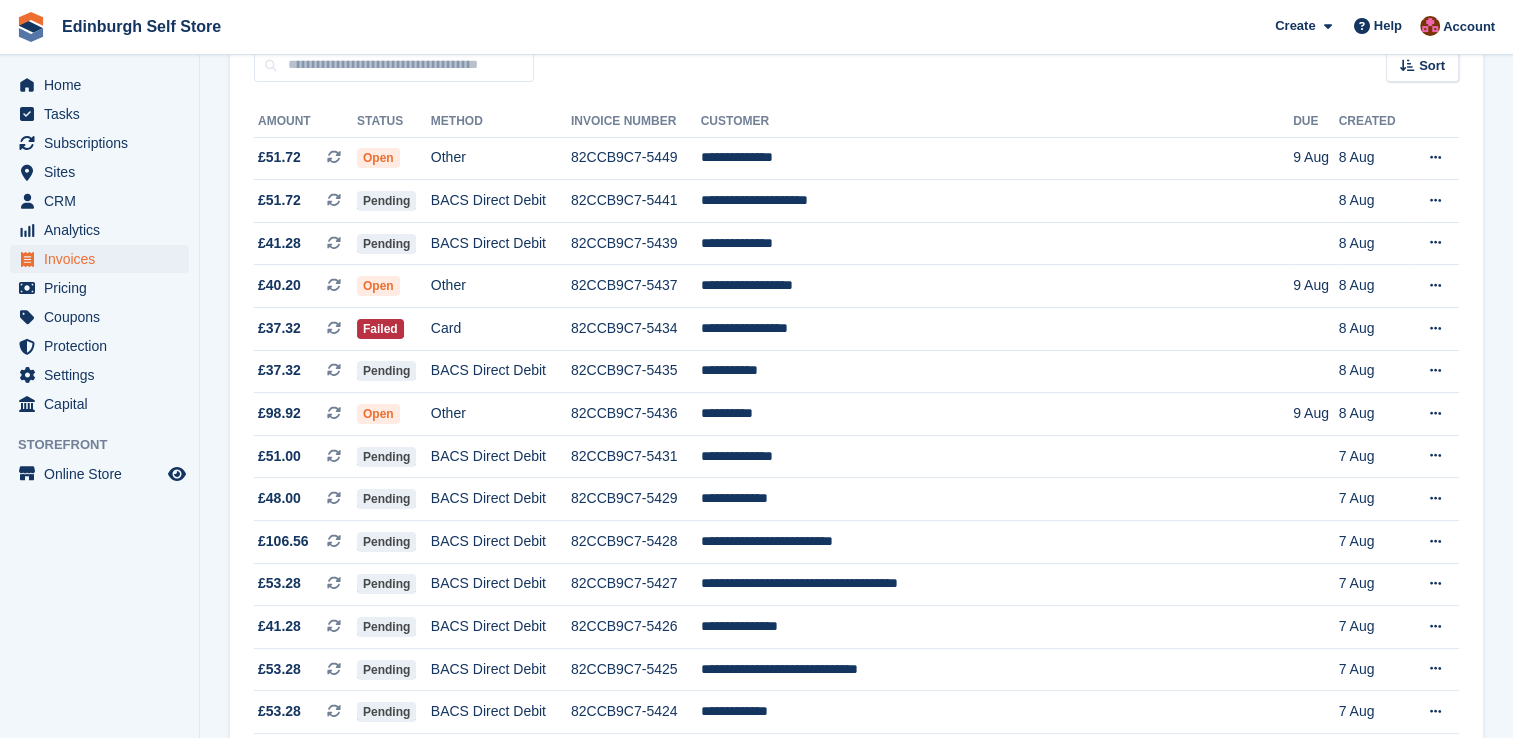 scroll, scrollTop: 240, scrollLeft: 0, axis: vertical 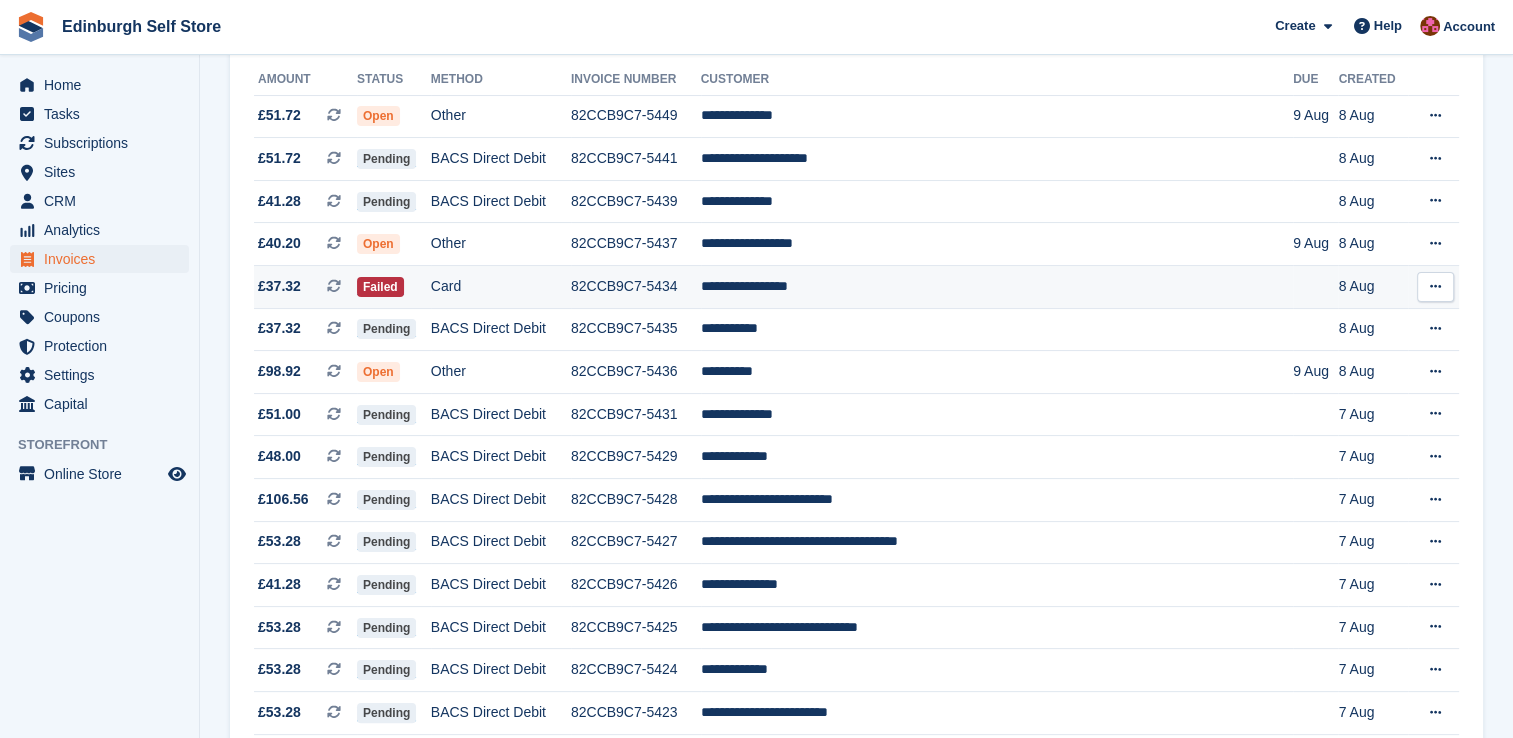 click on "**********" at bounding box center (997, 287) 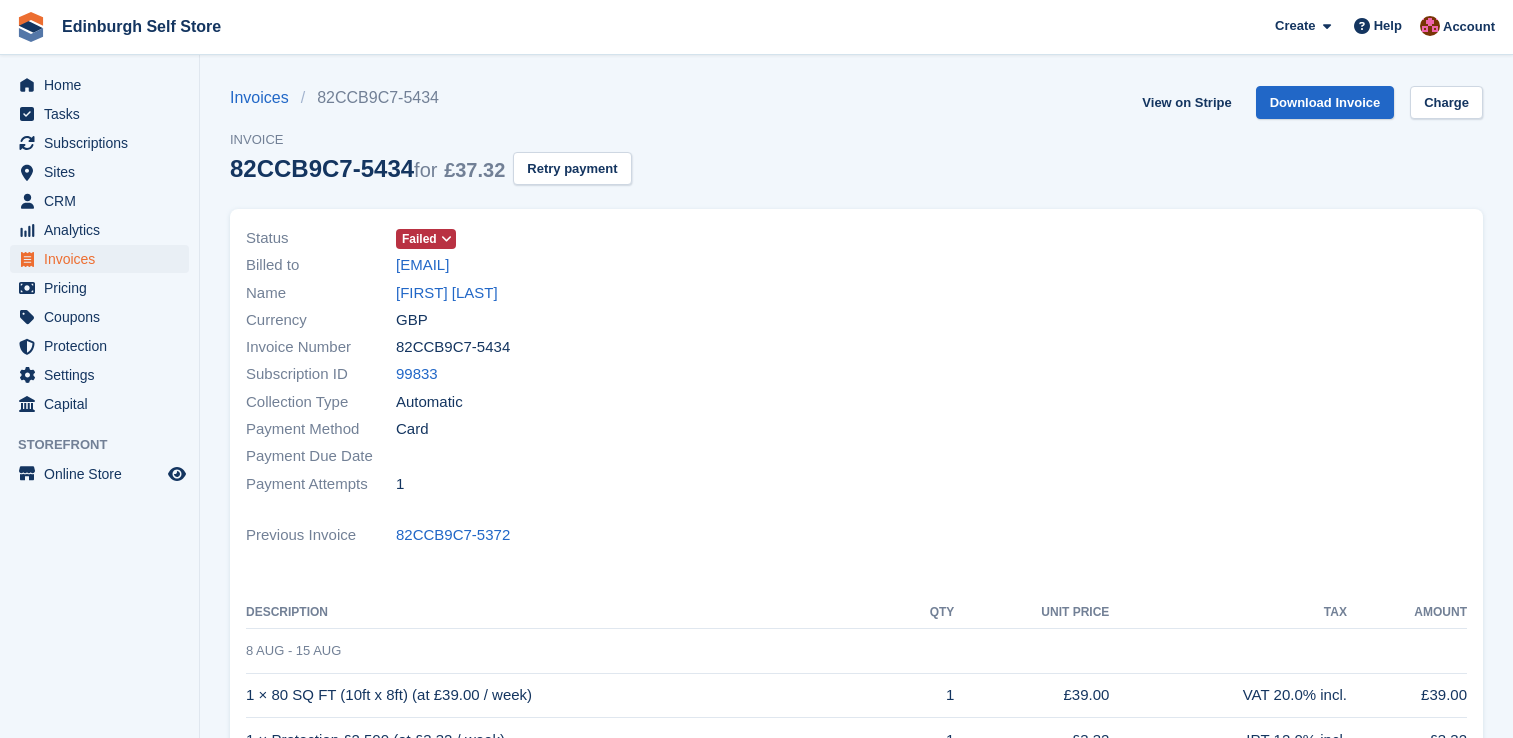 scroll, scrollTop: 0, scrollLeft: 0, axis: both 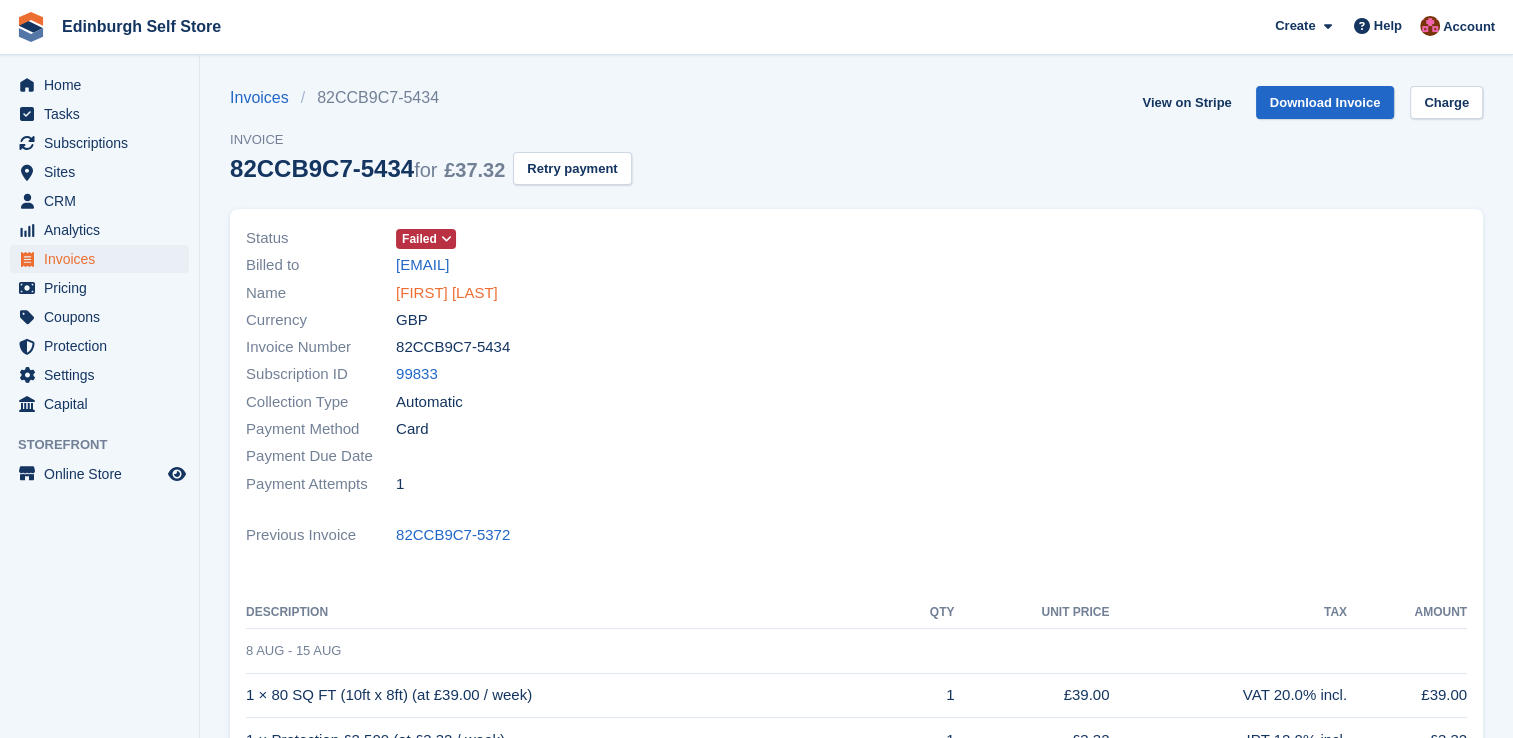 click on "[FIRST] [LAST]" at bounding box center (447, 293) 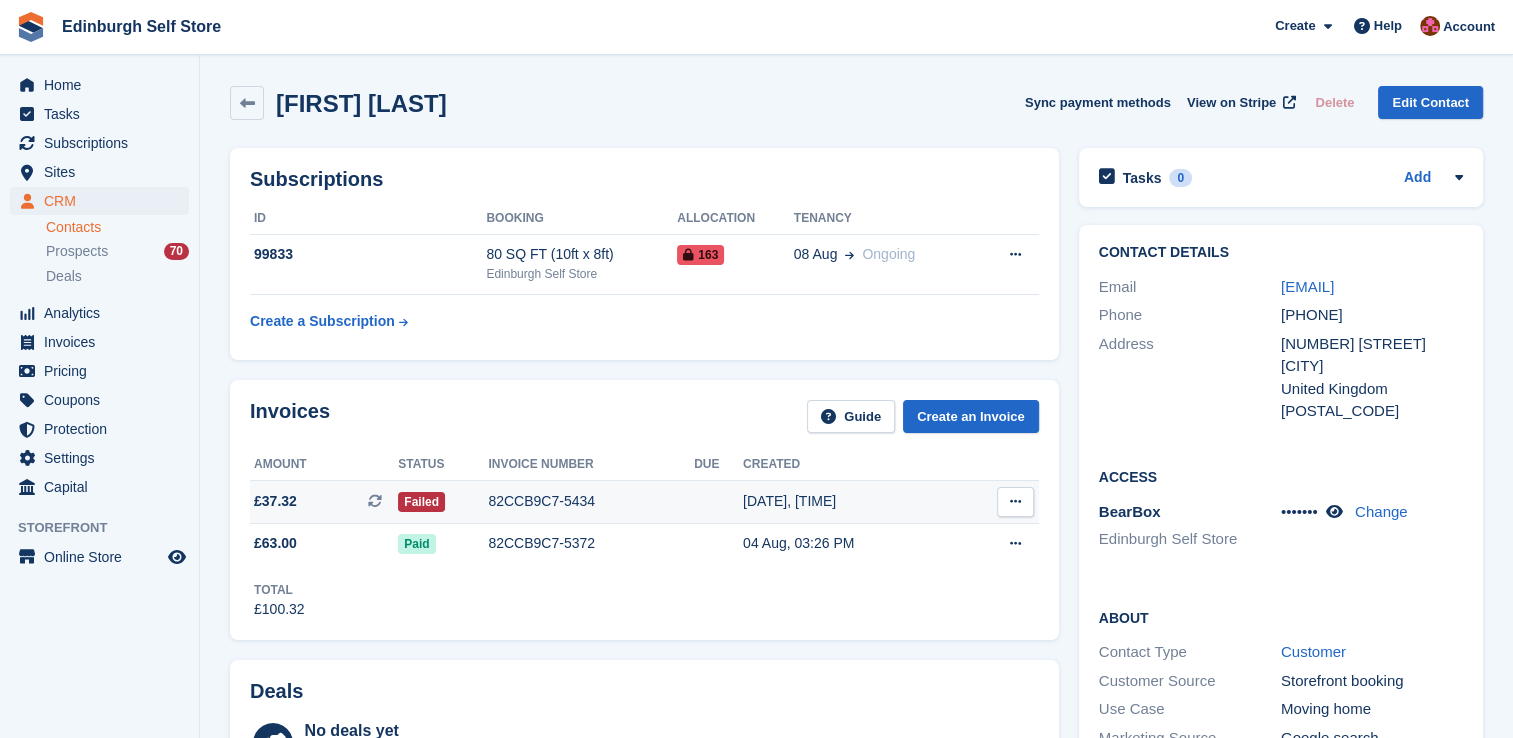 click on "[DATE], [TIME]" at bounding box center (850, 501) 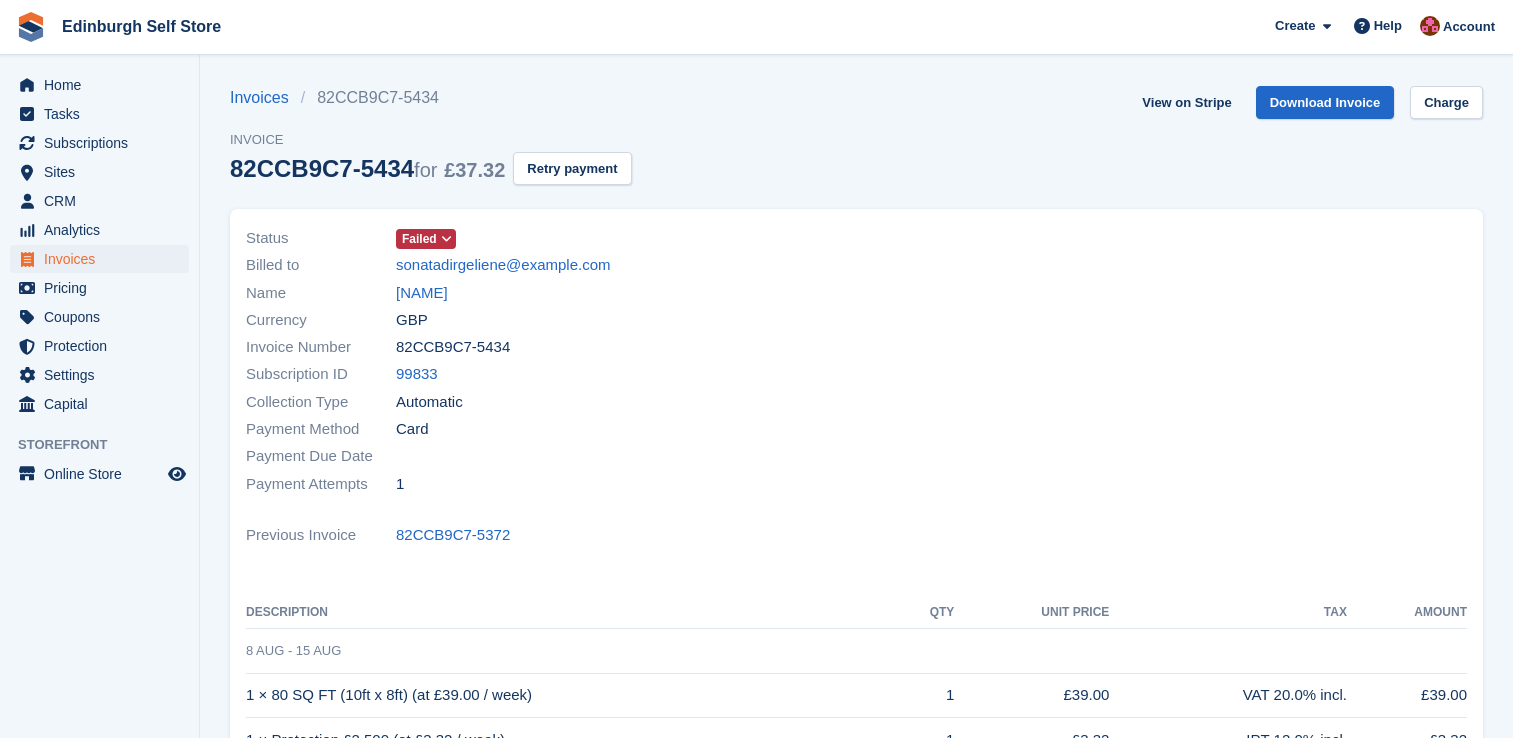 scroll, scrollTop: 0, scrollLeft: 0, axis: both 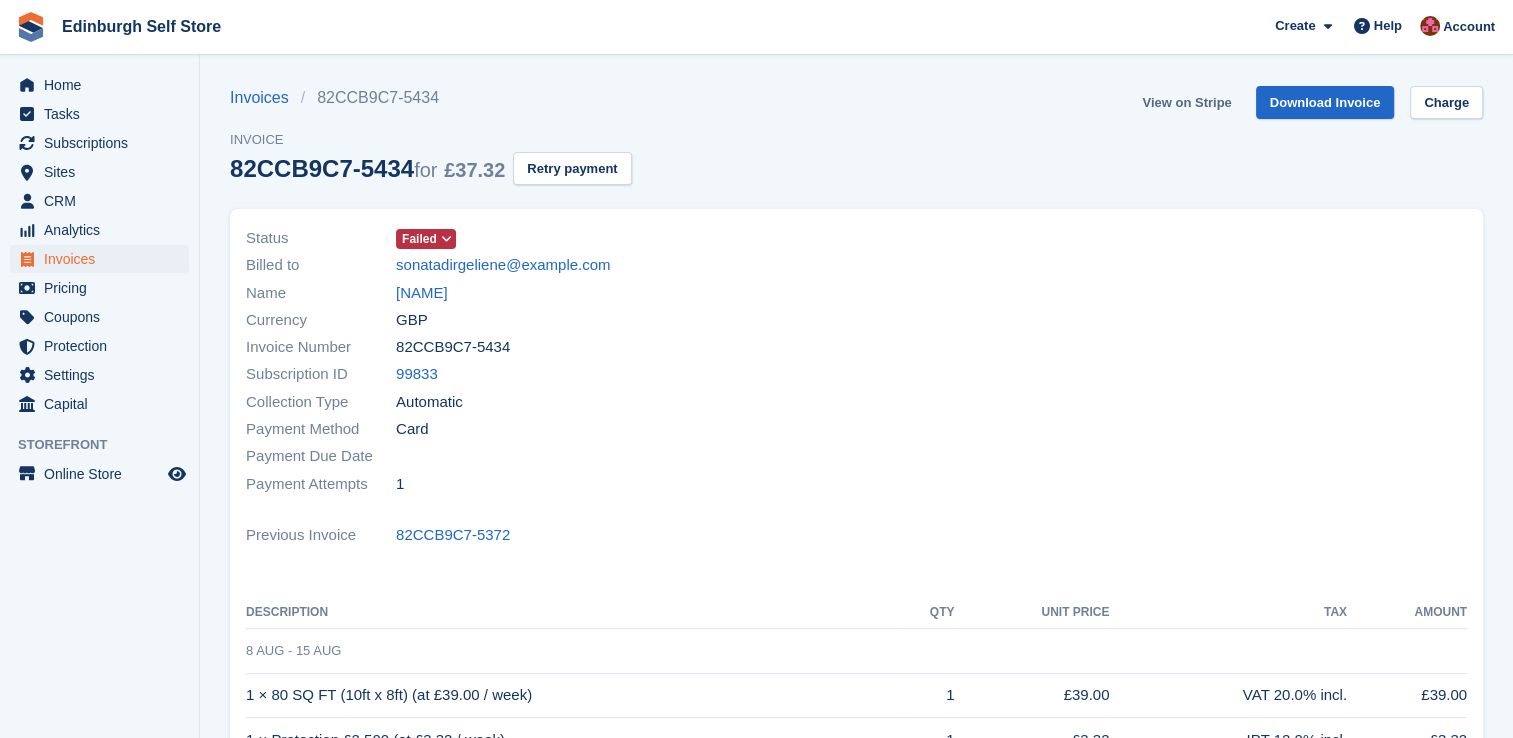 click on "View on Stripe" at bounding box center [1186, 102] 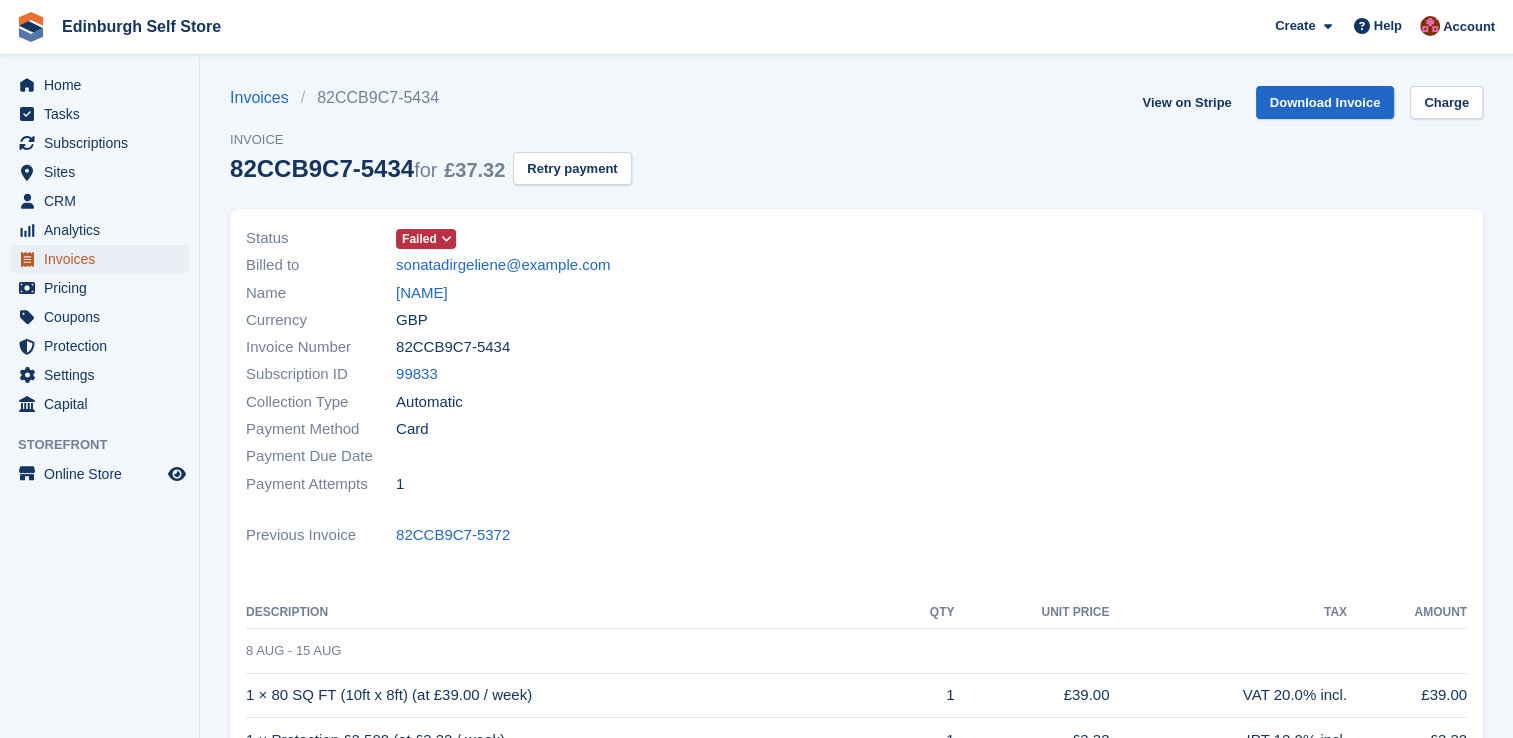 click on "Invoices" at bounding box center (104, 259) 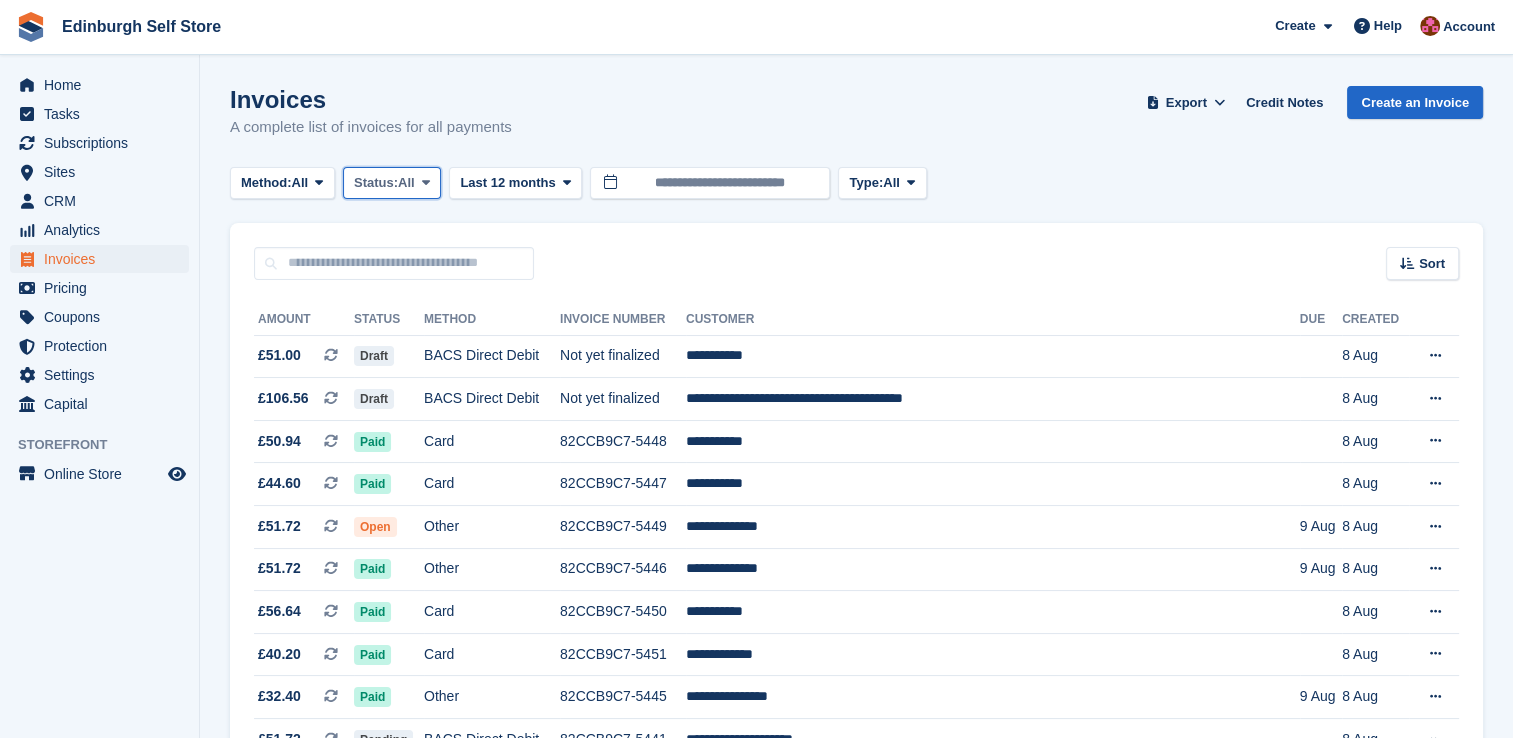click at bounding box center (426, 182) 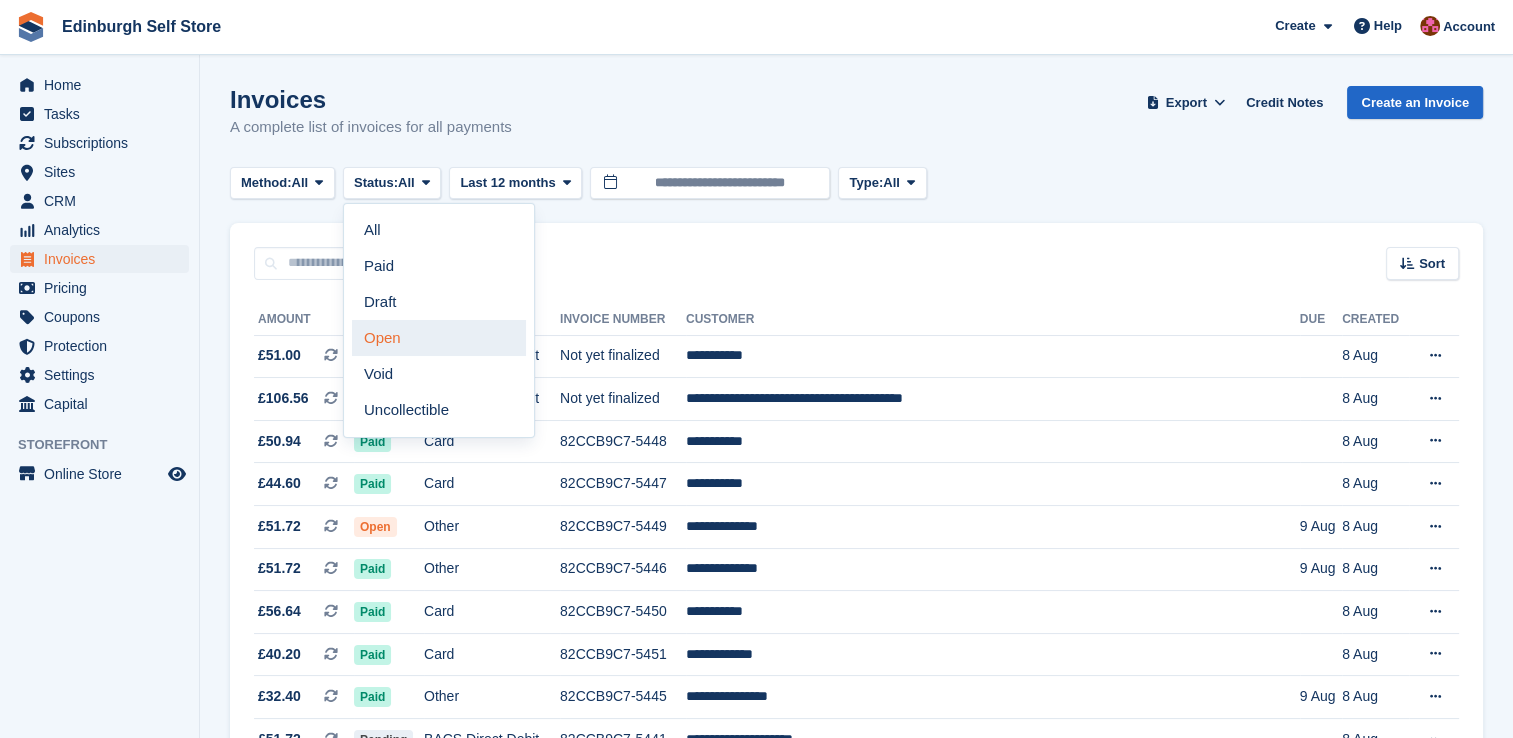 click on "Open" at bounding box center [439, 338] 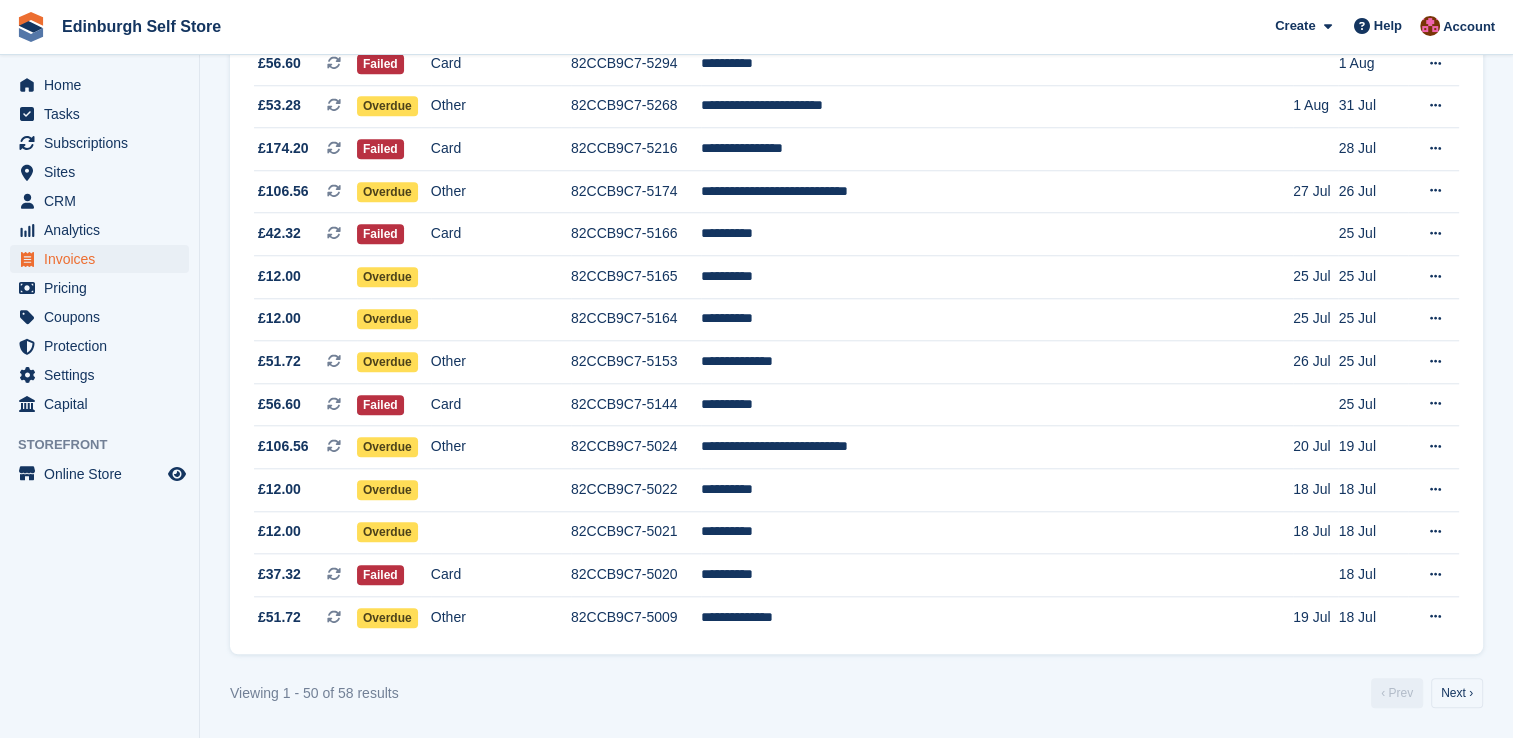 scroll, scrollTop: 1836, scrollLeft: 0, axis: vertical 